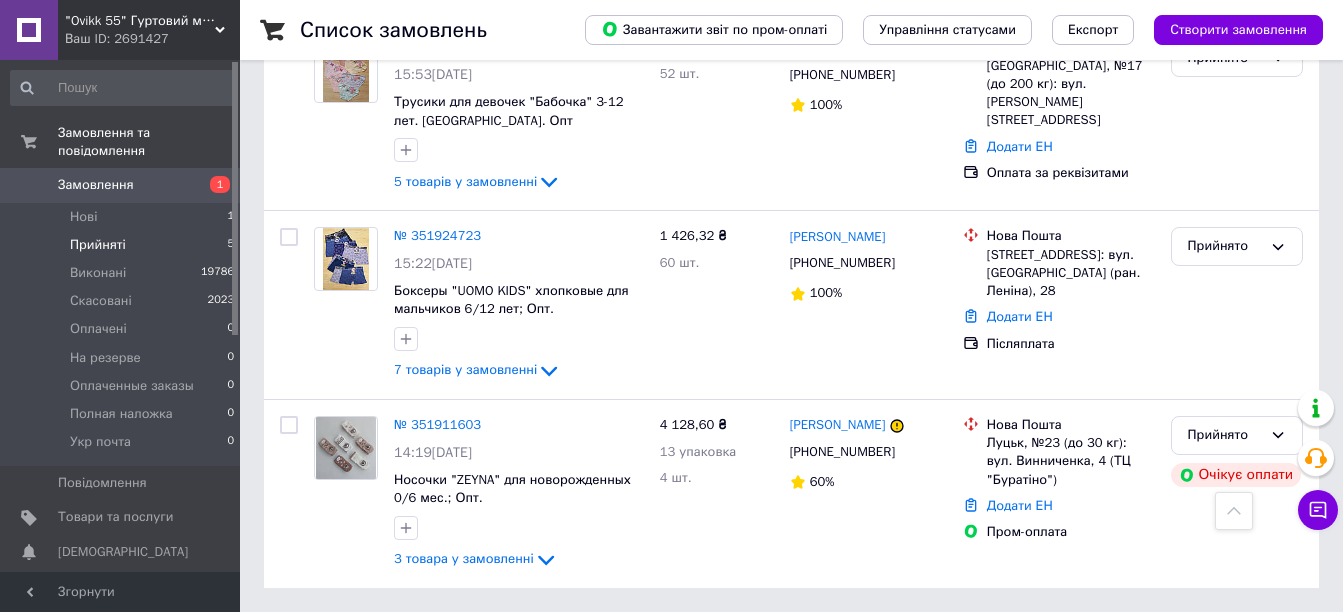 scroll, scrollTop: 690, scrollLeft: 0, axis: vertical 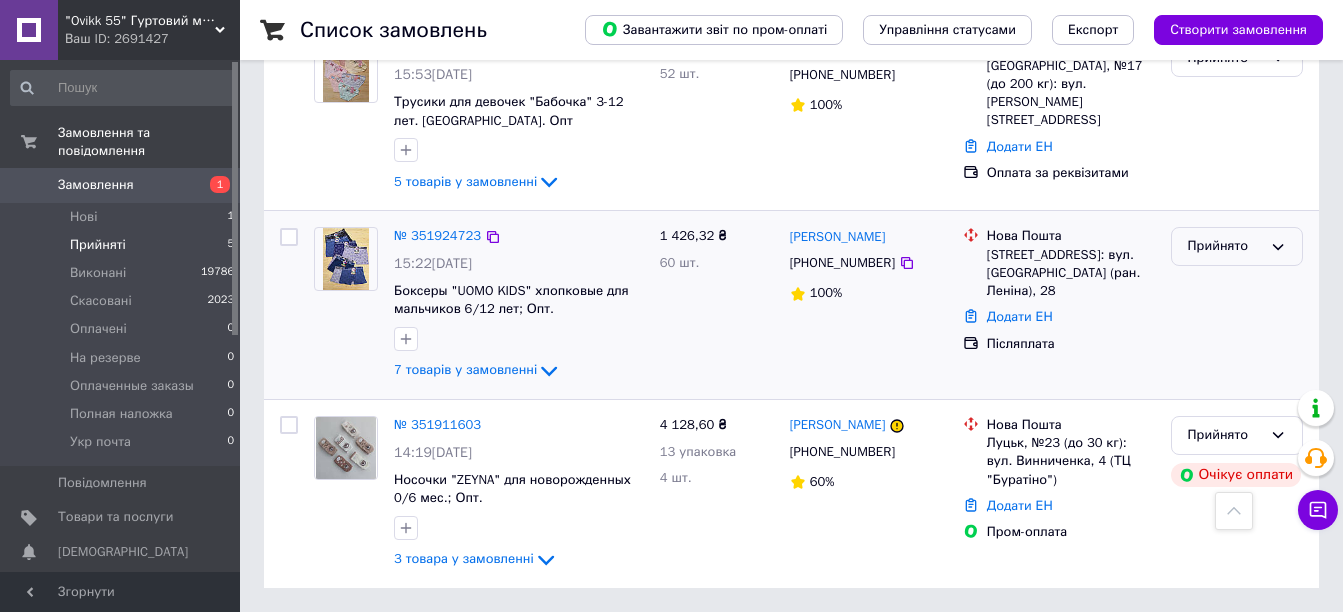 click on "Прийнято" at bounding box center (1237, 246) 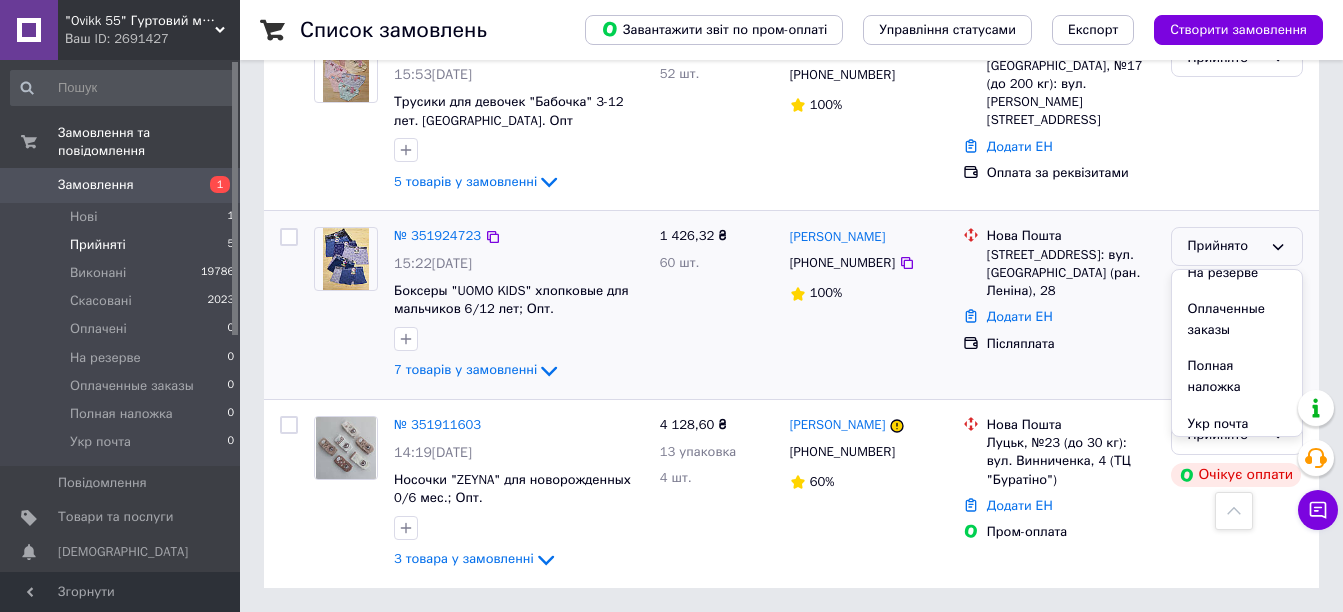 scroll, scrollTop: 131, scrollLeft: 0, axis: vertical 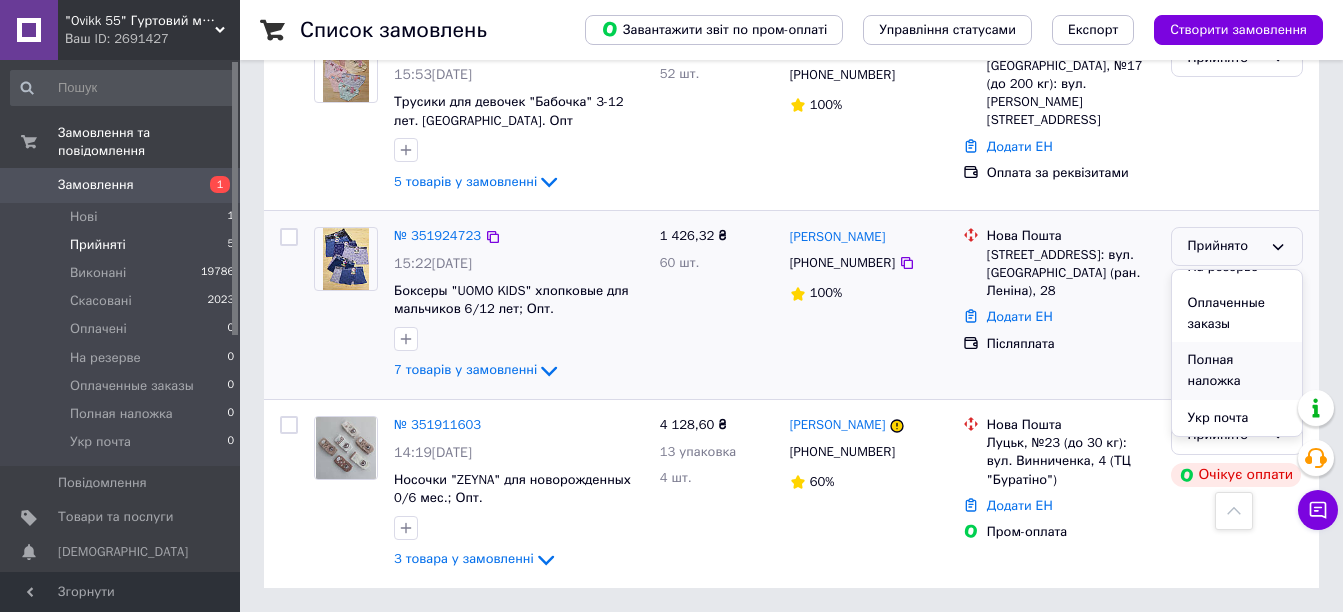 click on "Полная наложка" at bounding box center (1237, 370) 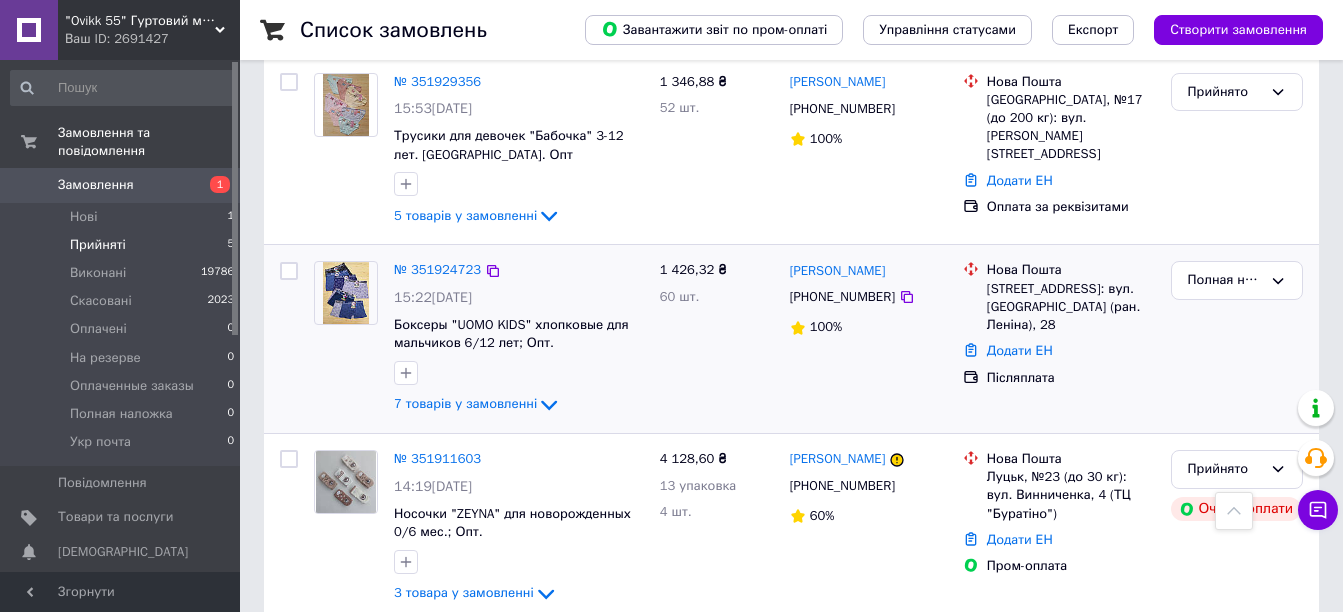 scroll, scrollTop: 690, scrollLeft: 0, axis: vertical 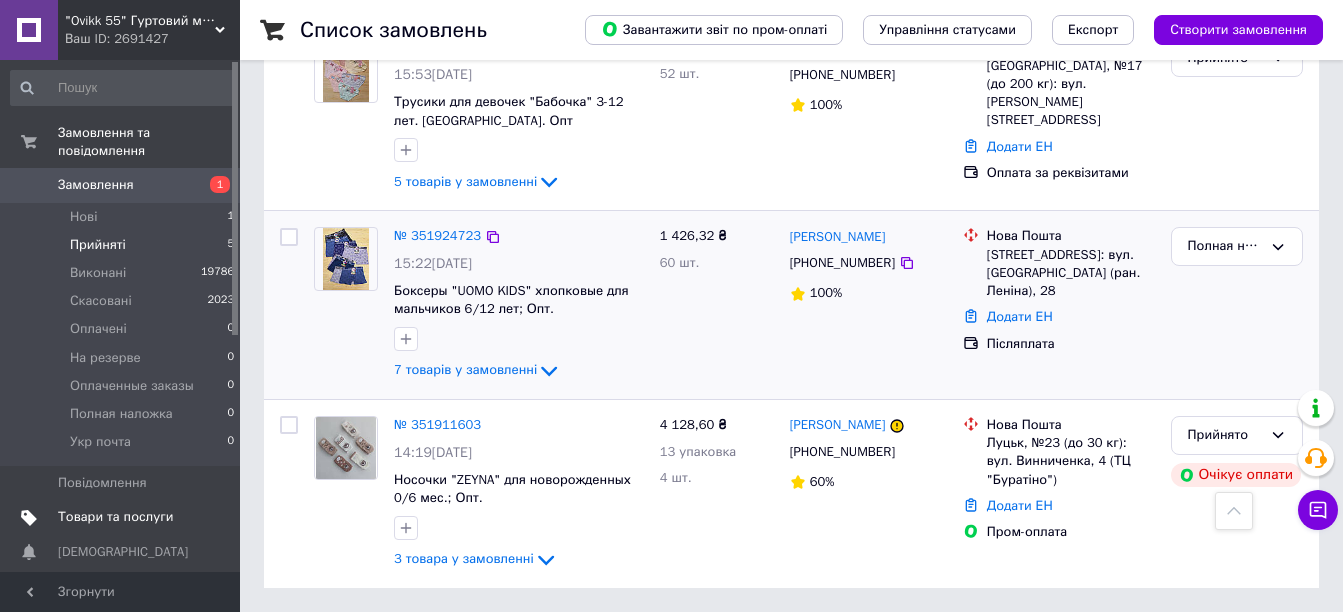 click on "Товари та послуги" at bounding box center [115, 517] 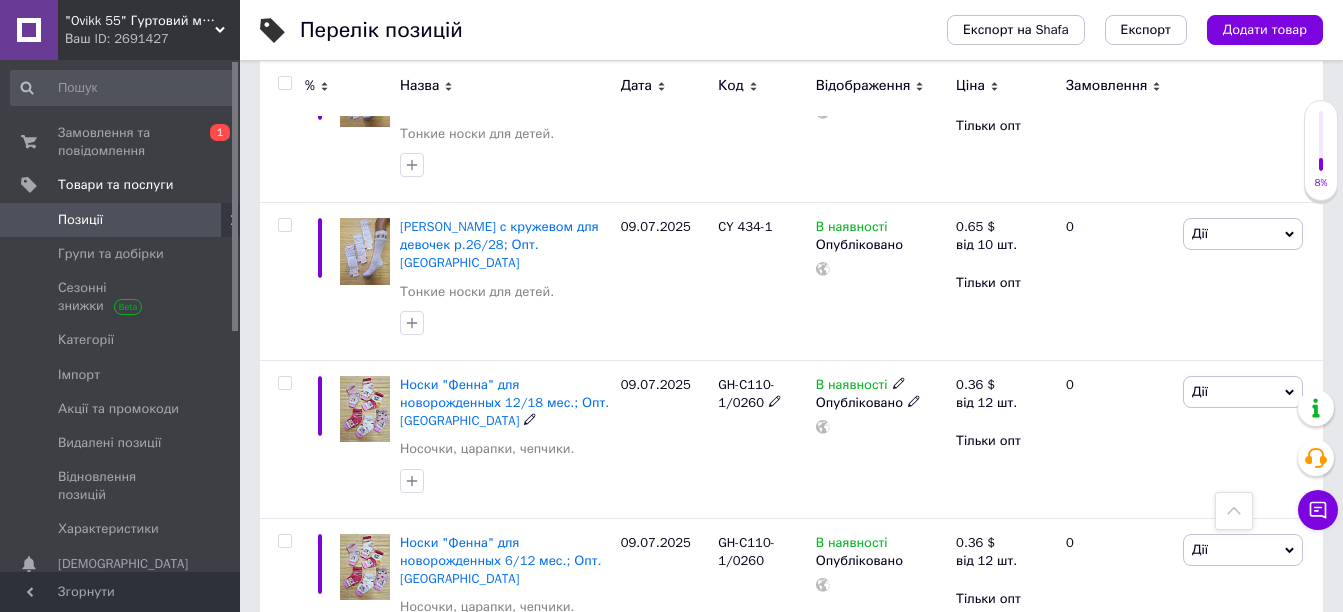 scroll, scrollTop: 2700, scrollLeft: 0, axis: vertical 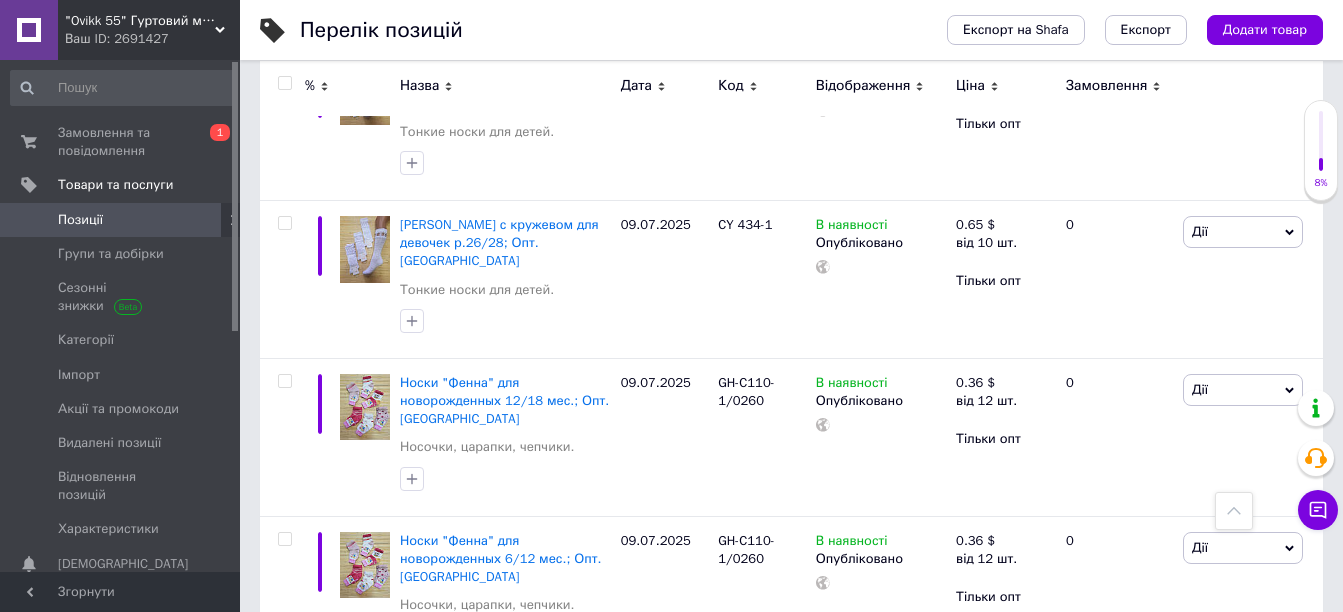click at bounding box center [284, 696] 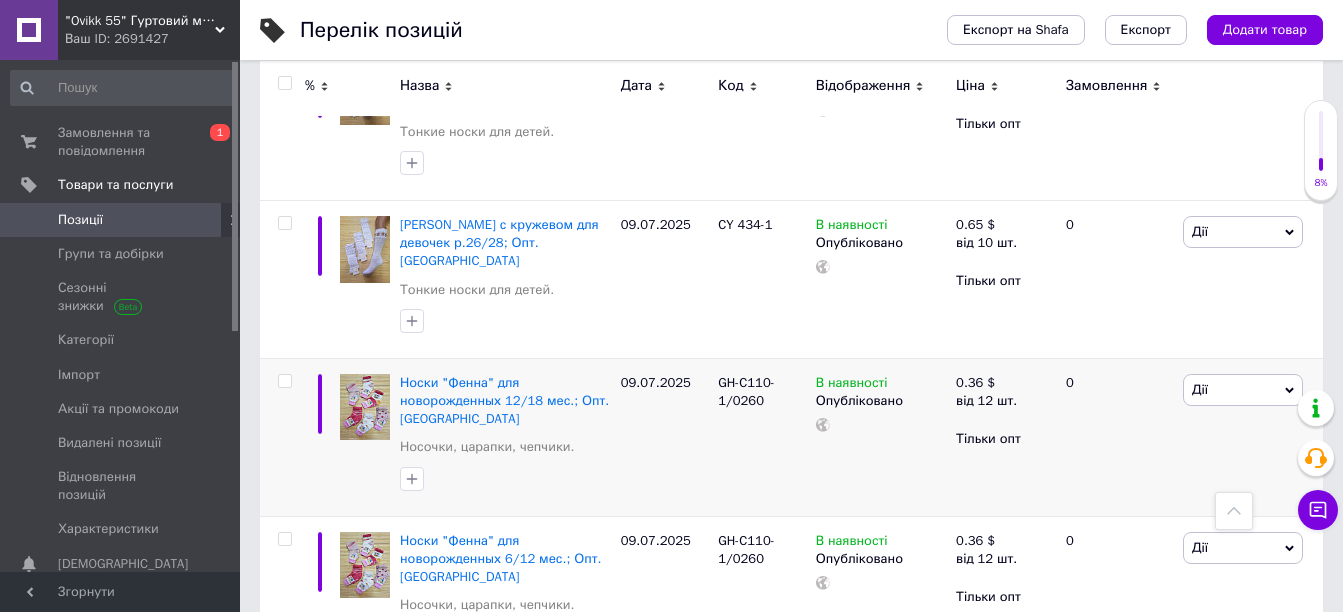 click at bounding box center (284, 539) 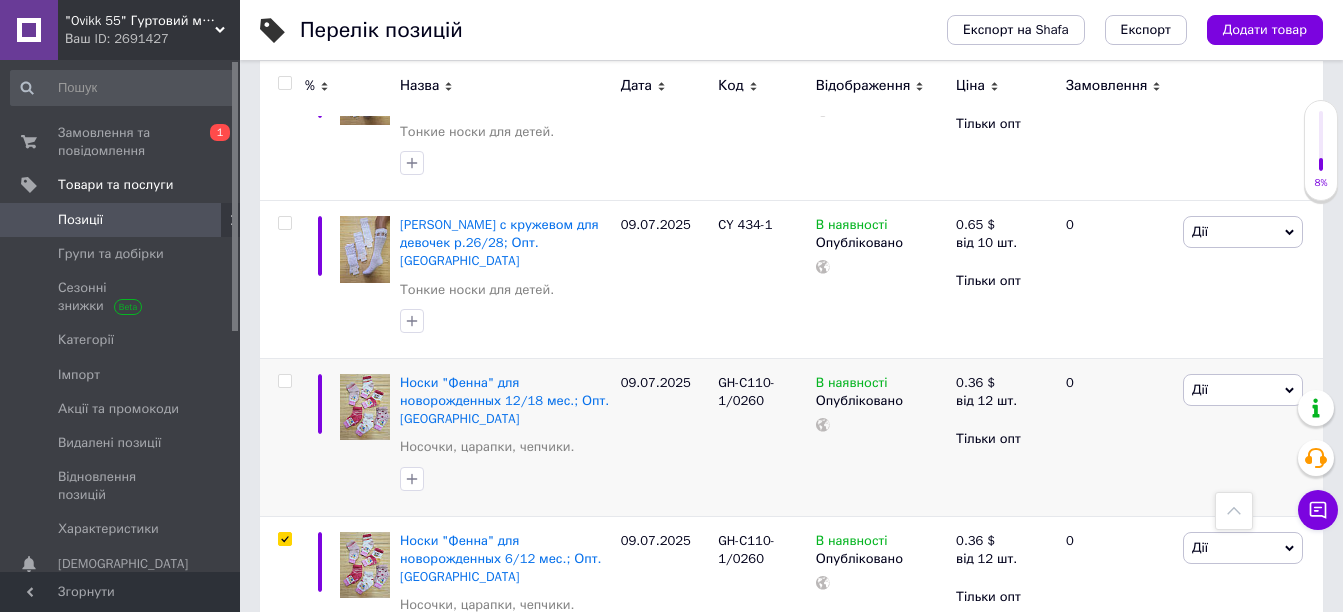 checkbox on "true" 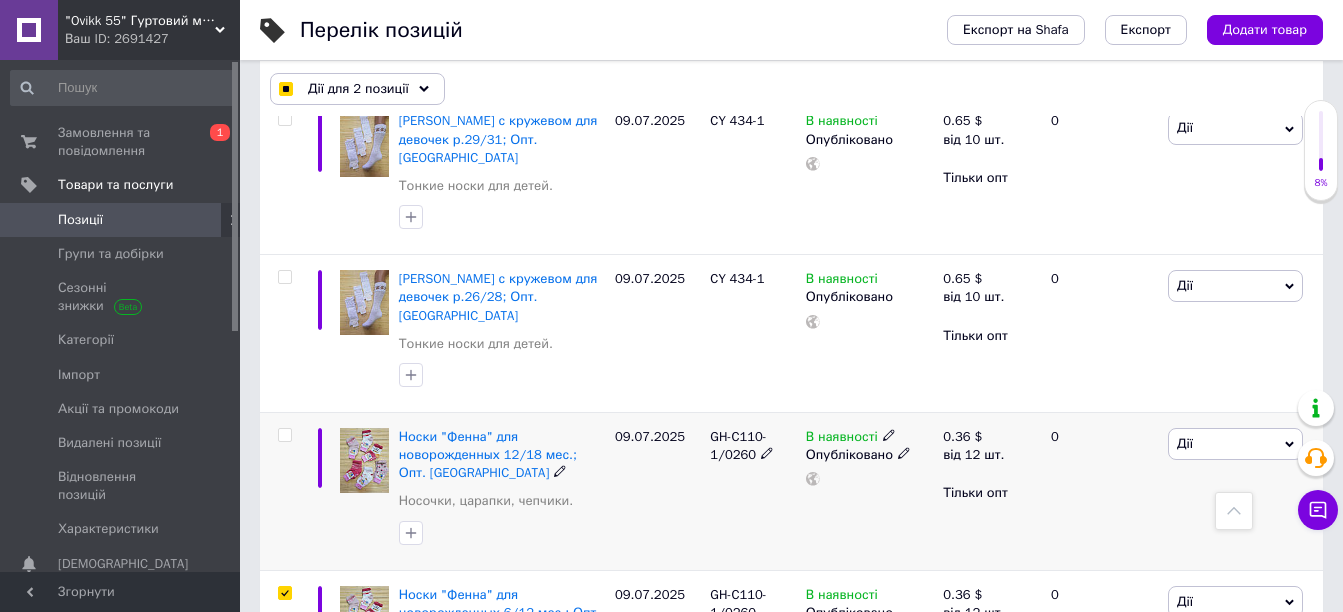 click at bounding box center (284, 435) 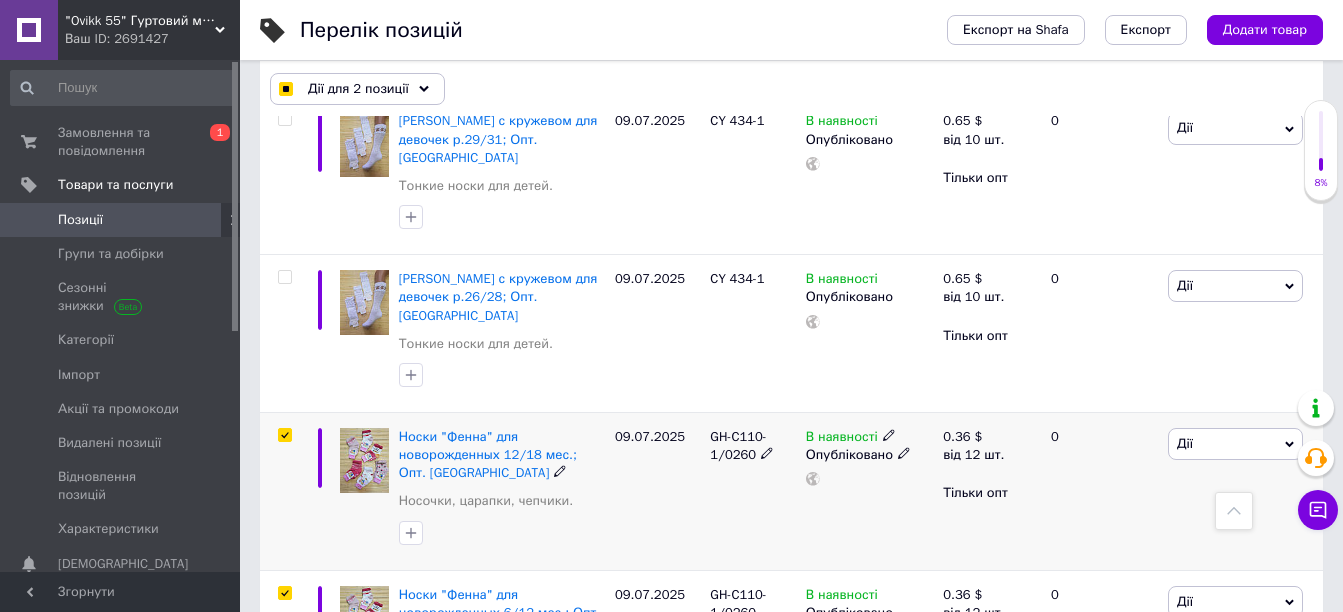 checkbox on "true" 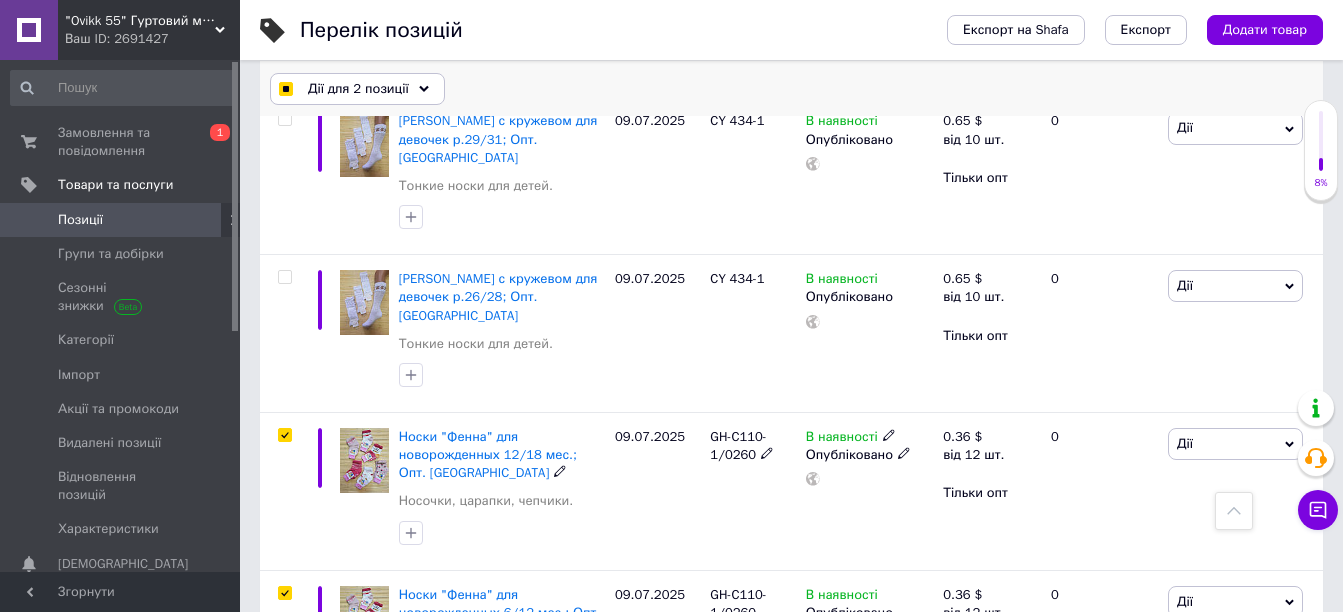 checkbox on "true" 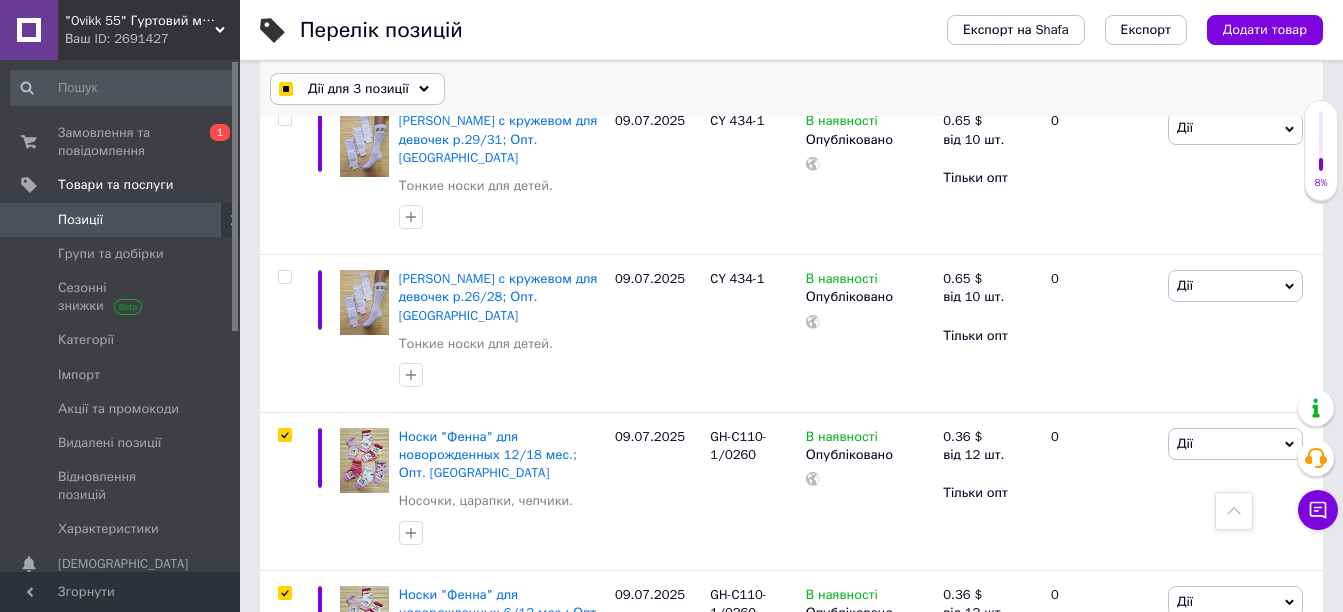 click on "Дії для 3 позиції" at bounding box center (358, 89) 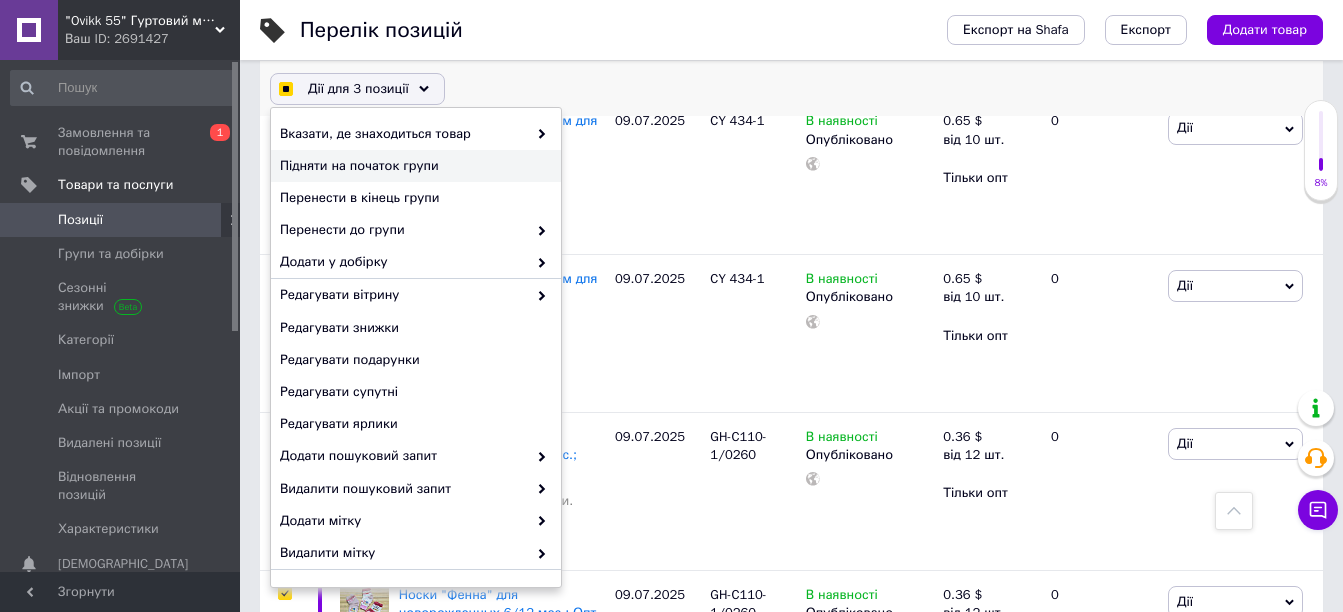 checkbox on "true" 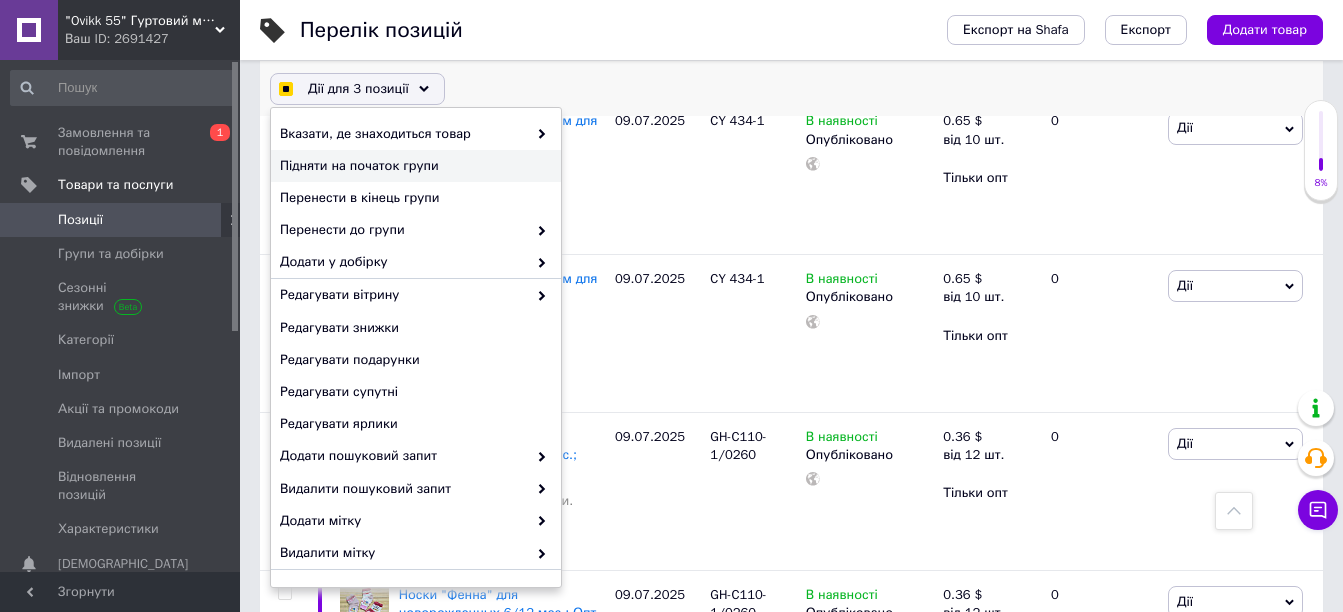 checkbox on "false" 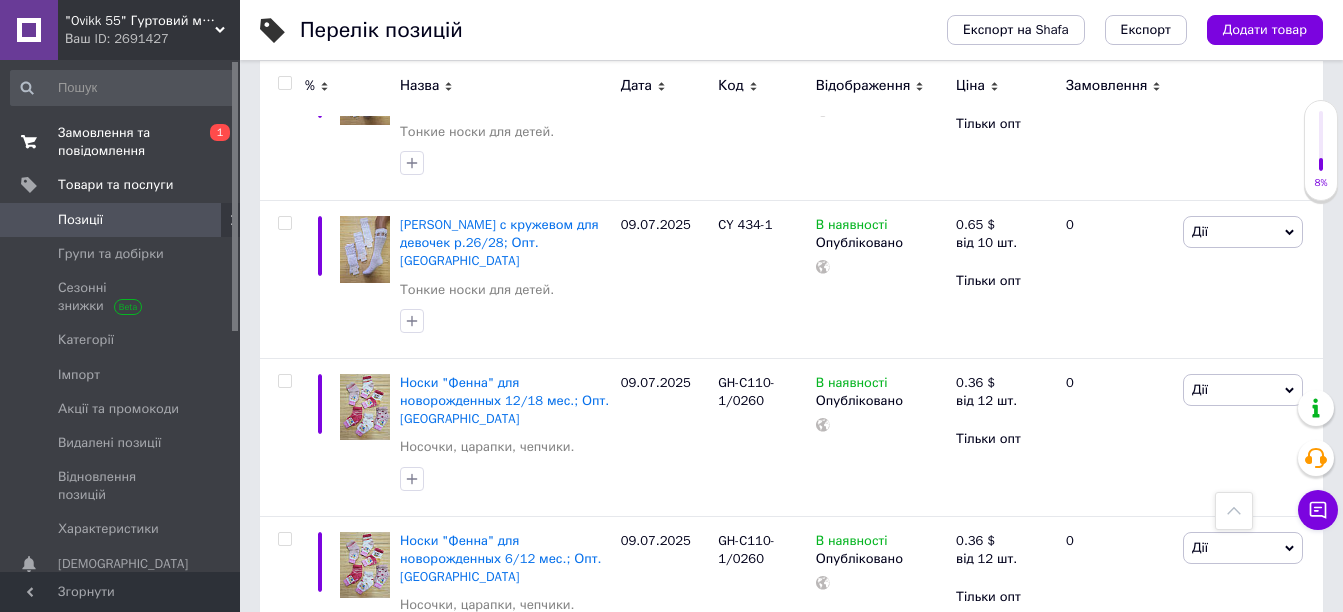 click on "Замовлення та повідомлення" at bounding box center [121, 142] 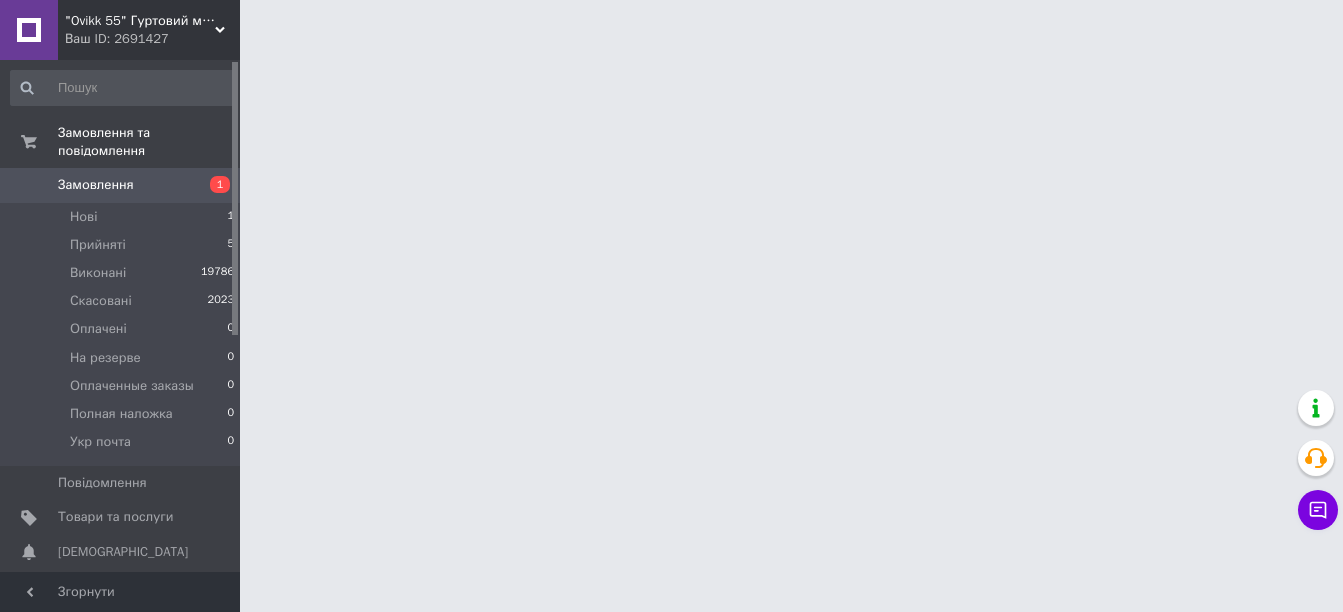 scroll, scrollTop: 0, scrollLeft: 0, axis: both 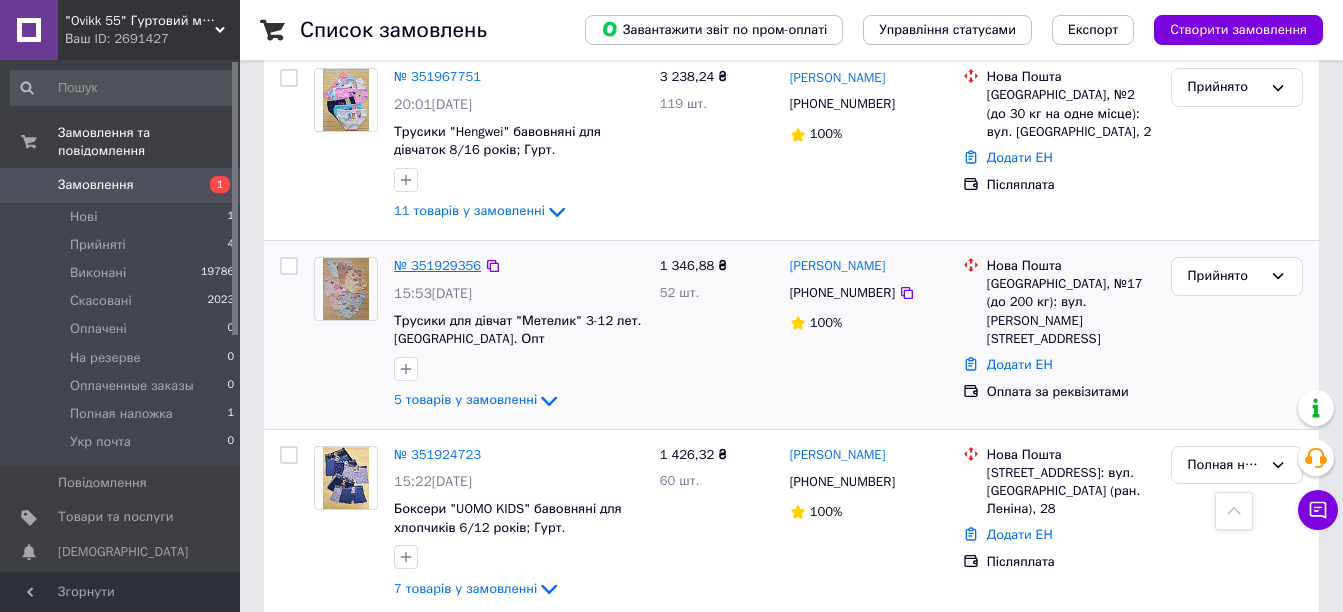 click on "№ 351929356" at bounding box center [437, 265] 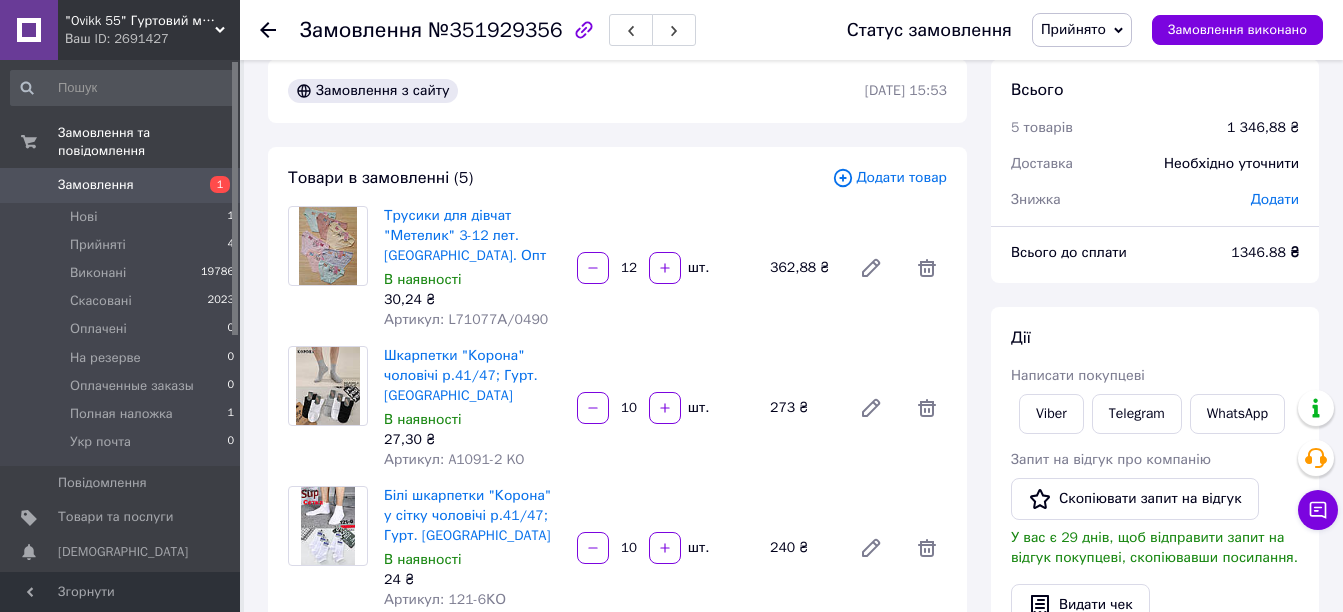scroll, scrollTop: 102, scrollLeft: 0, axis: vertical 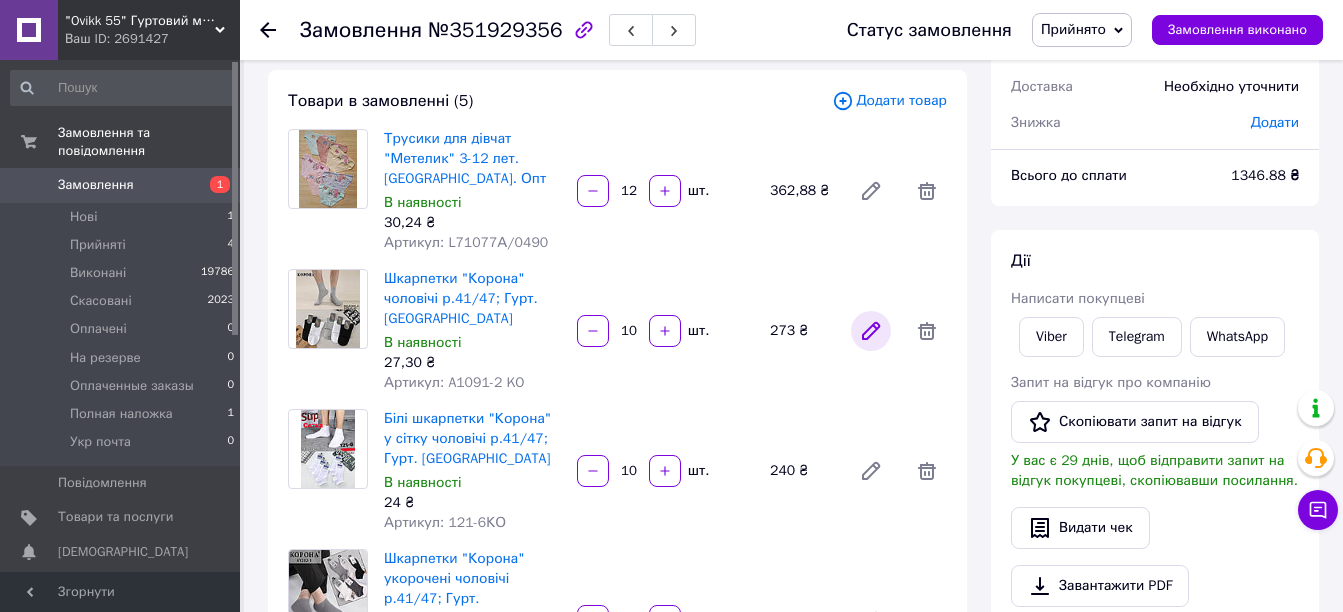 click 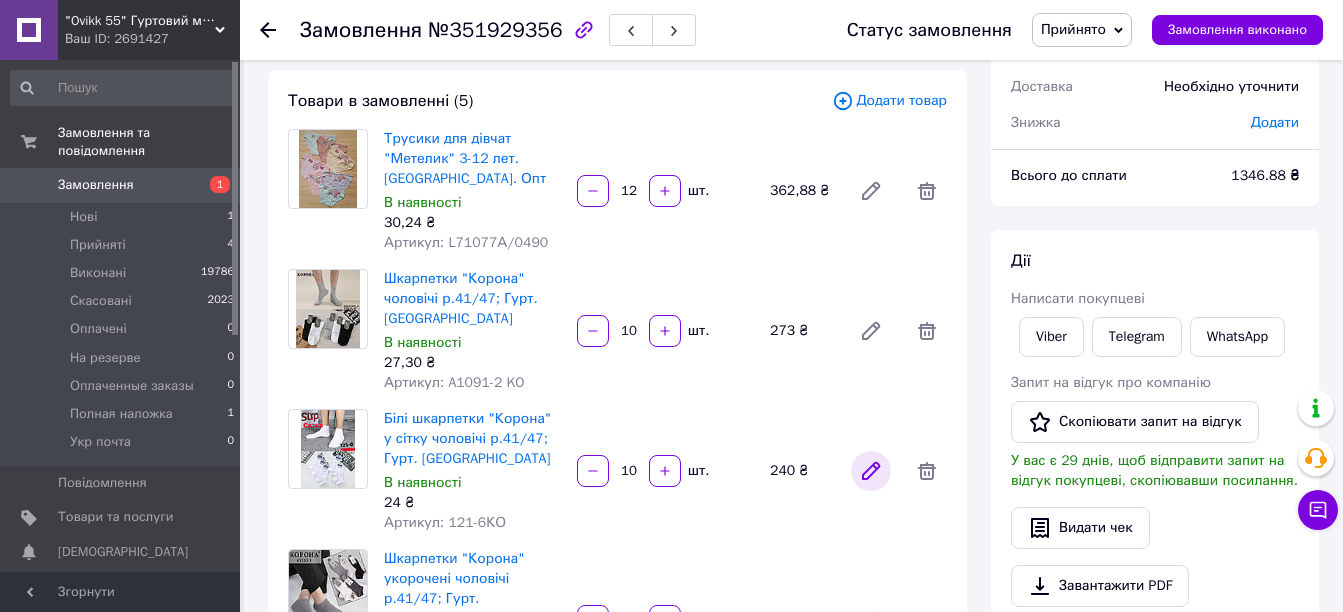 click 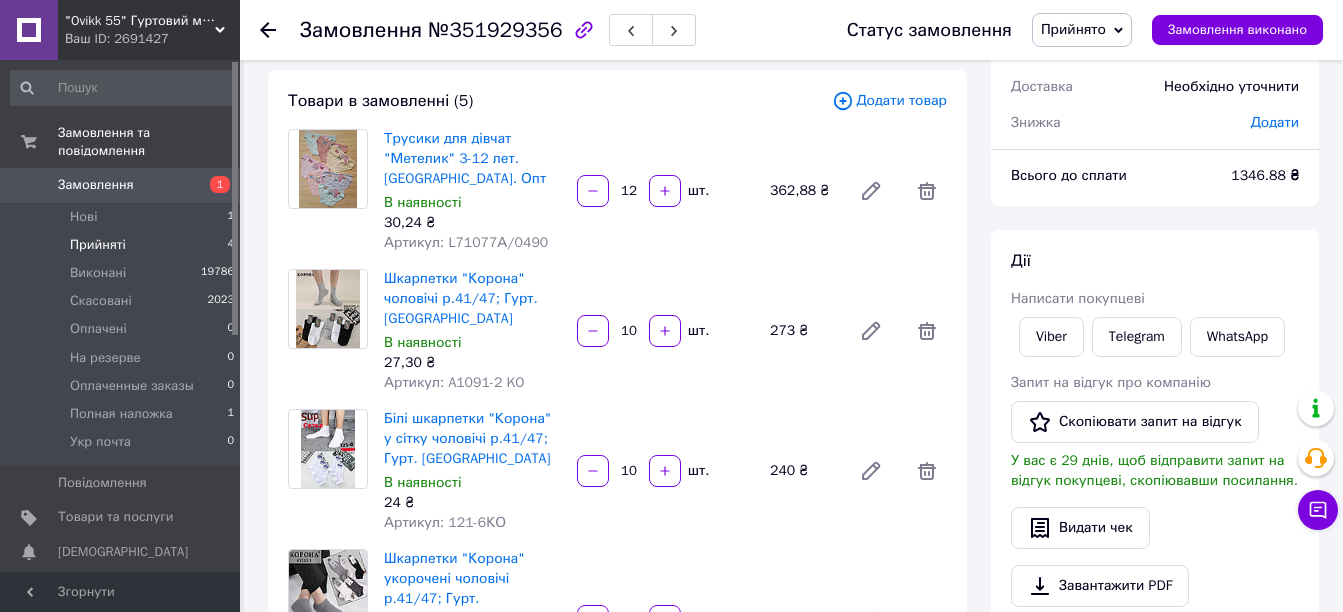 click on "Прийняті" at bounding box center [98, 245] 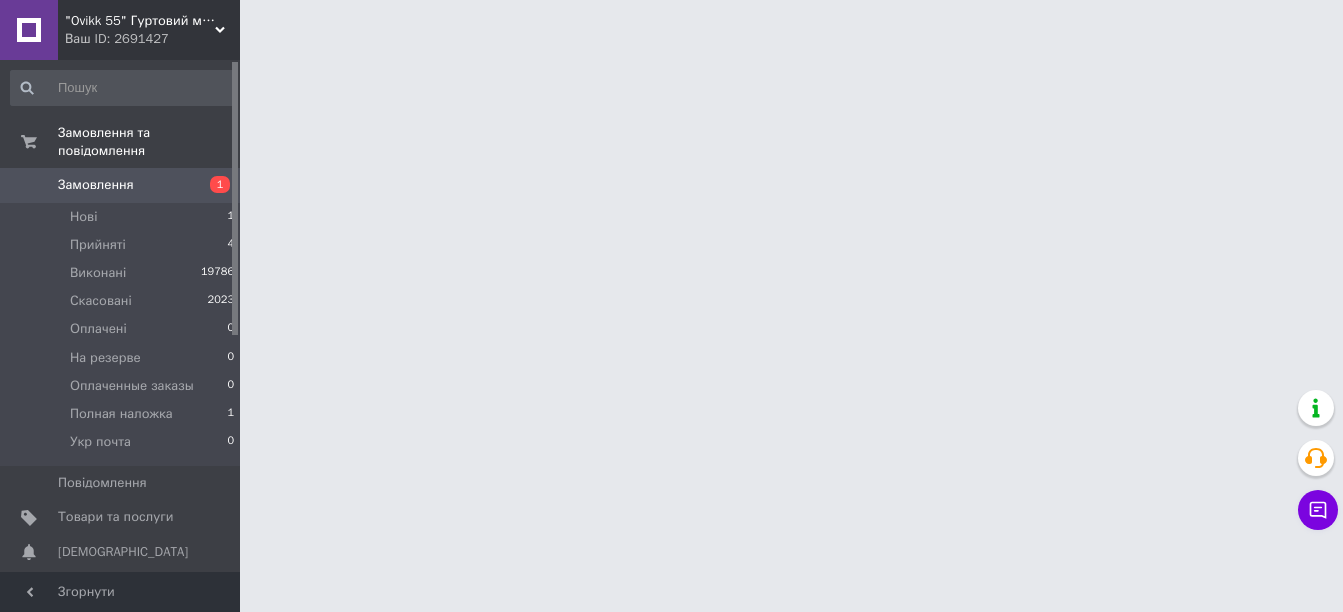 scroll, scrollTop: 0, scrollLeft: 0, axis: both 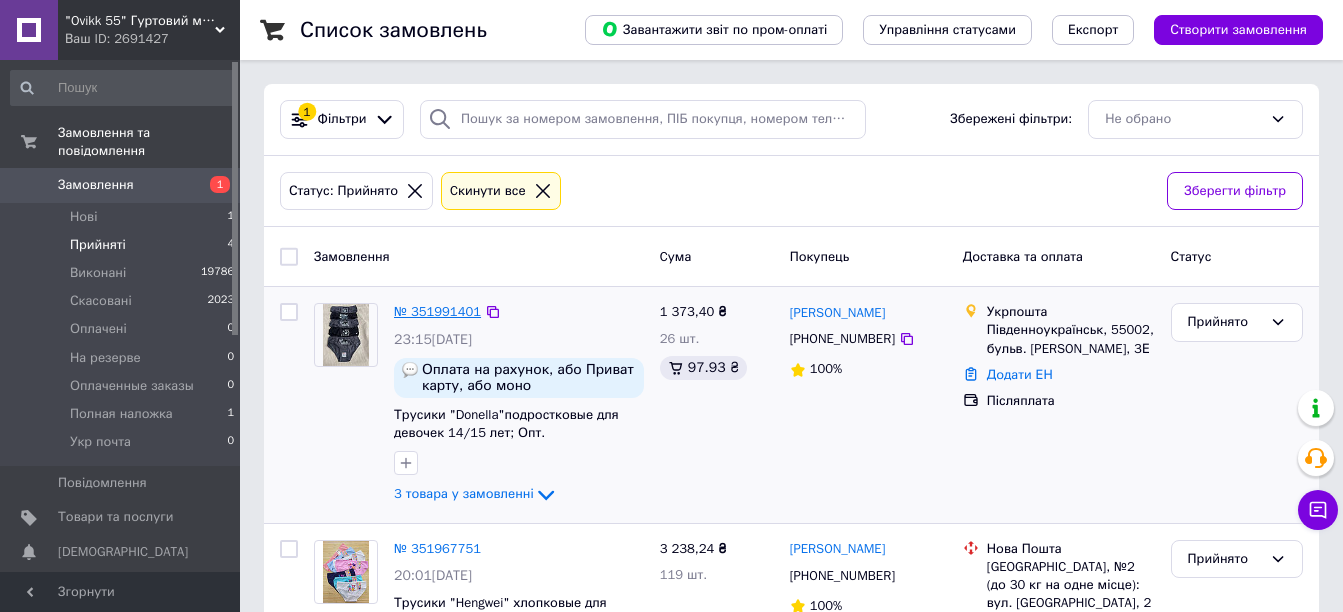 click on "№ 351991401" at bounding box center [437, 311] 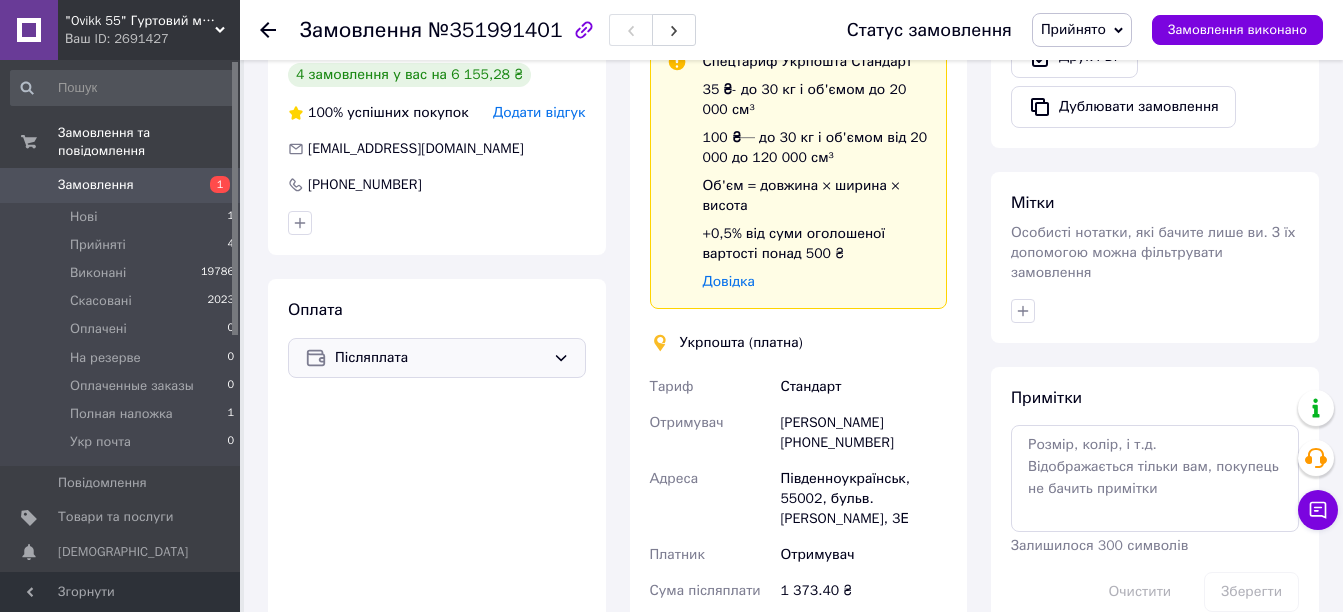 click on "Післяплата" at bounding box center (440, 358) 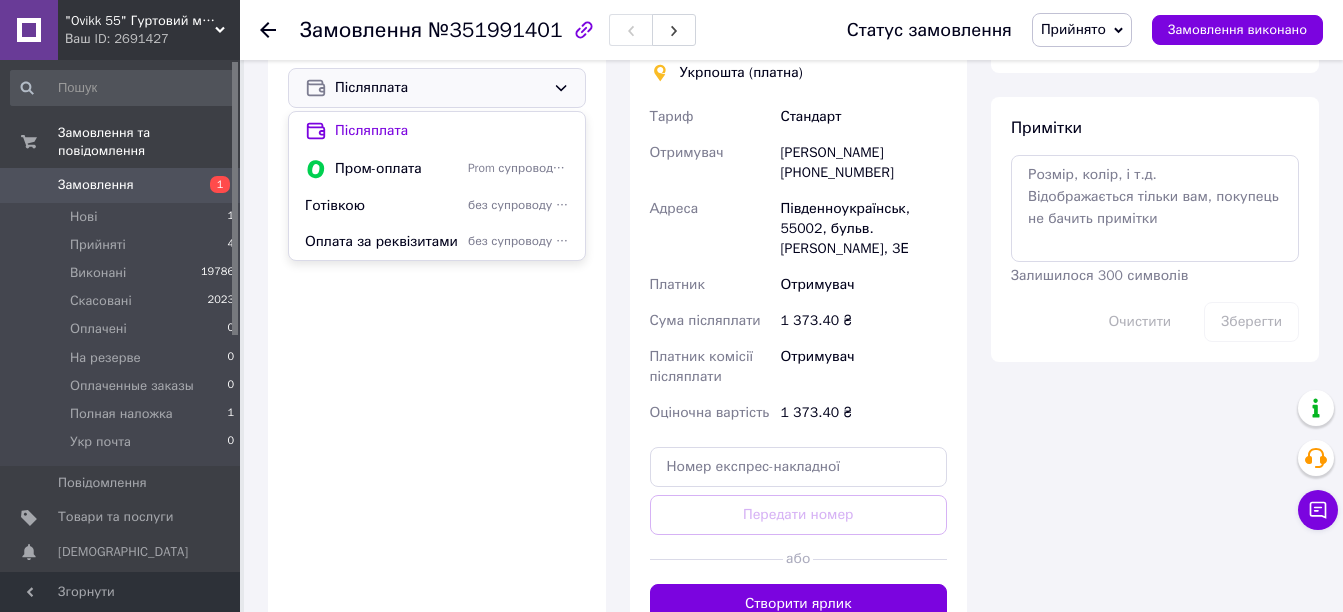 scroll, scrollTop: 1099, scrollLeft: 0, axis: vertical 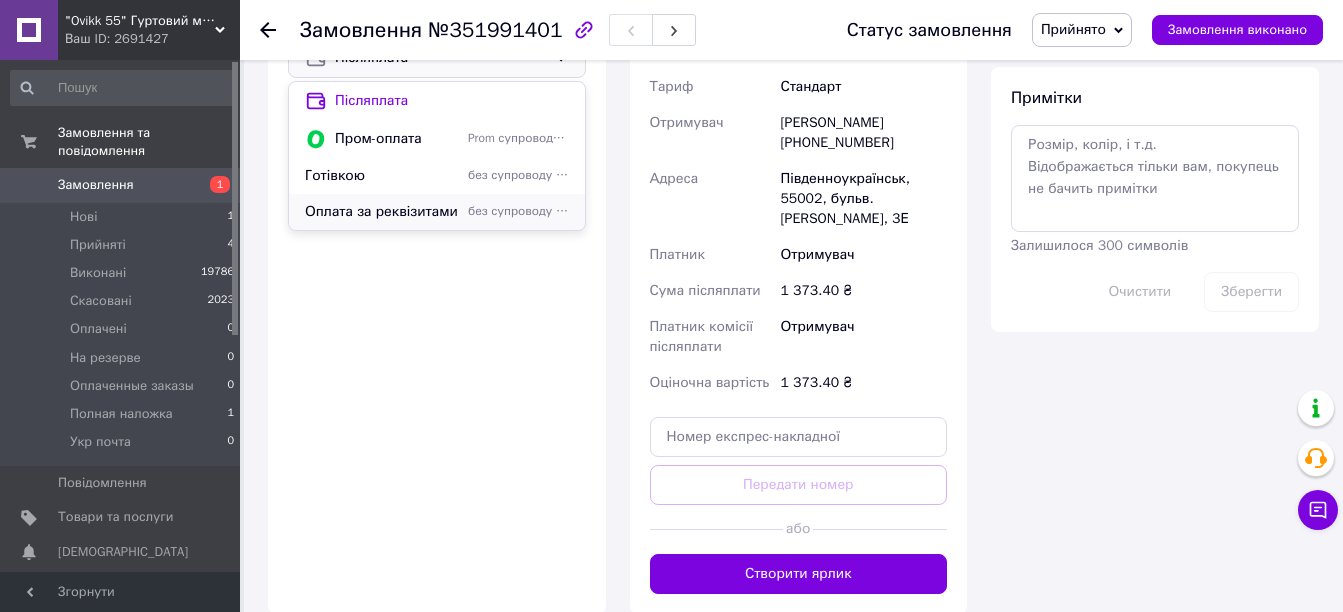 click on "Оплата за реквізитами" at bounding box center (382, 212) 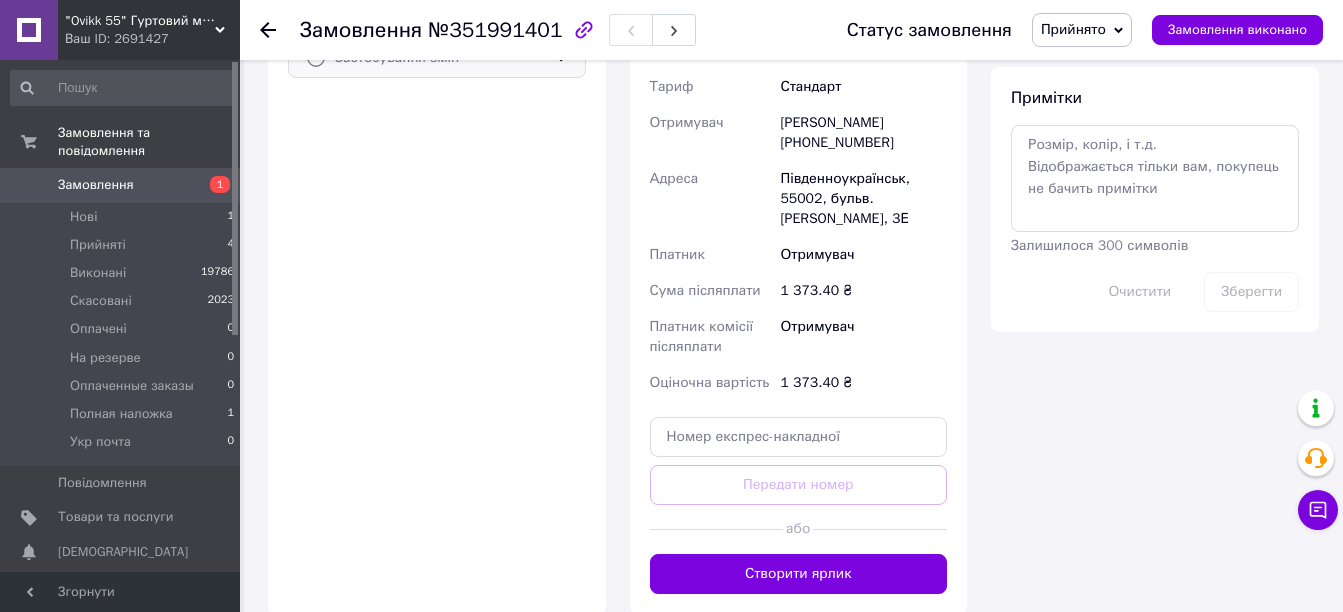 click on "Прийнято" at bounding box center (1073, 29) 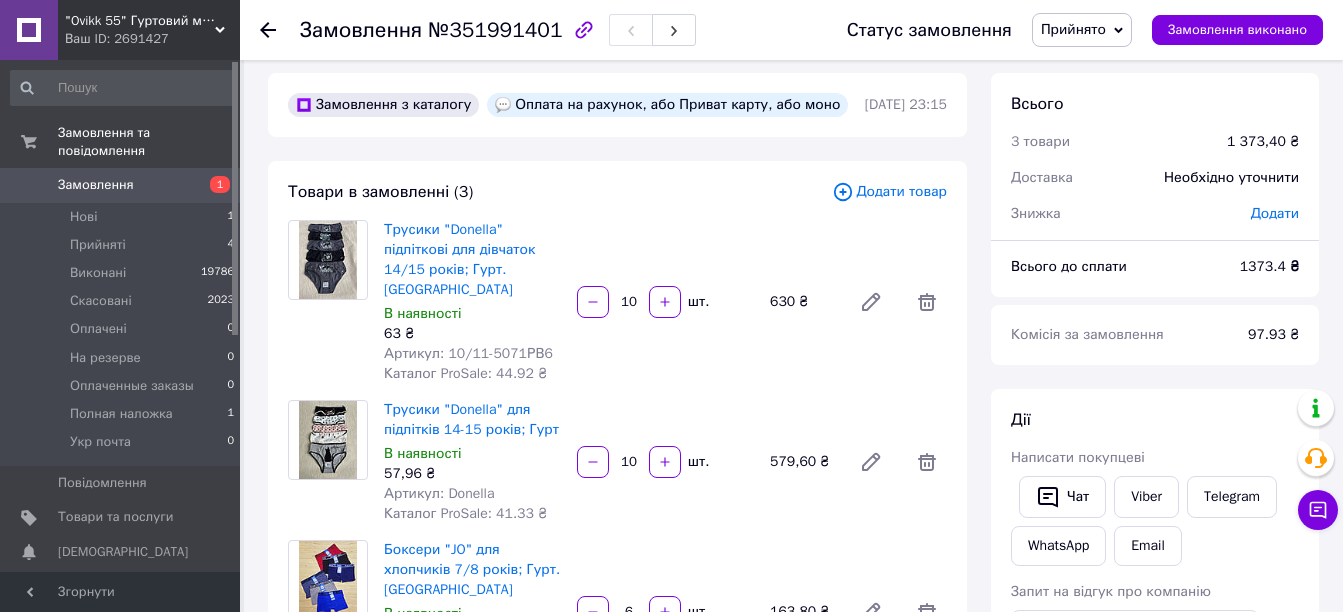 scroll, scrollTop: 0, scrollLeft: 0, axis: both 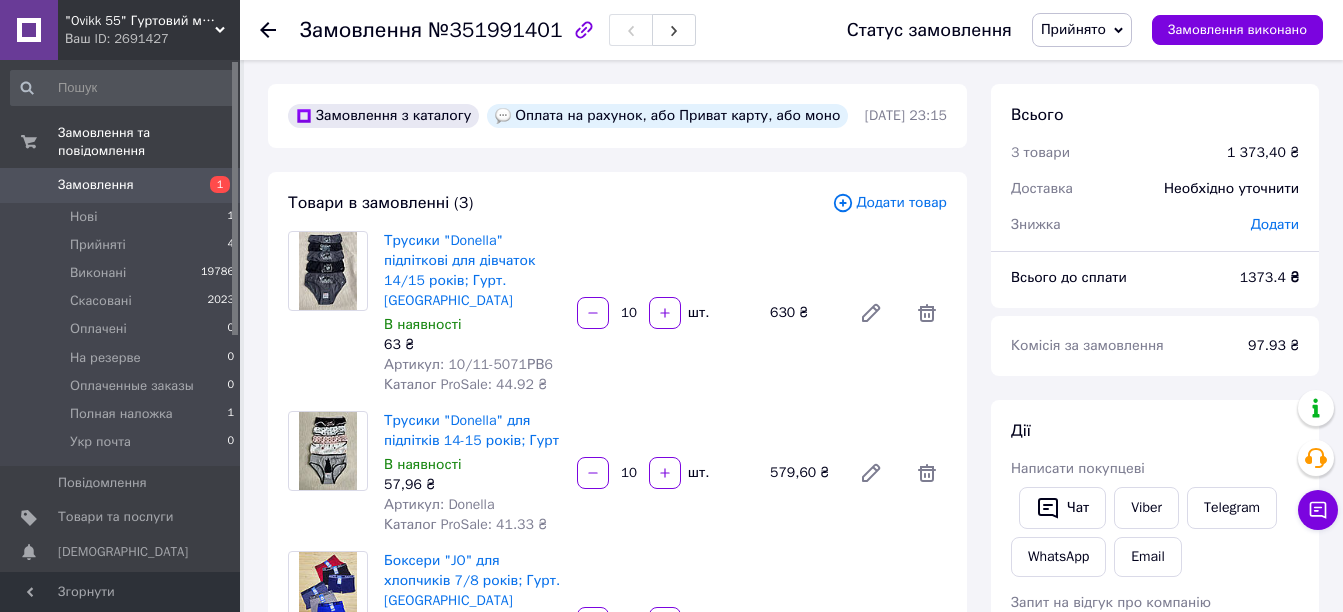 drag, startPoint x: 1080, startPoint y: 31, endPoint x: 1078, endPoint y: 57, distance: 26.076809 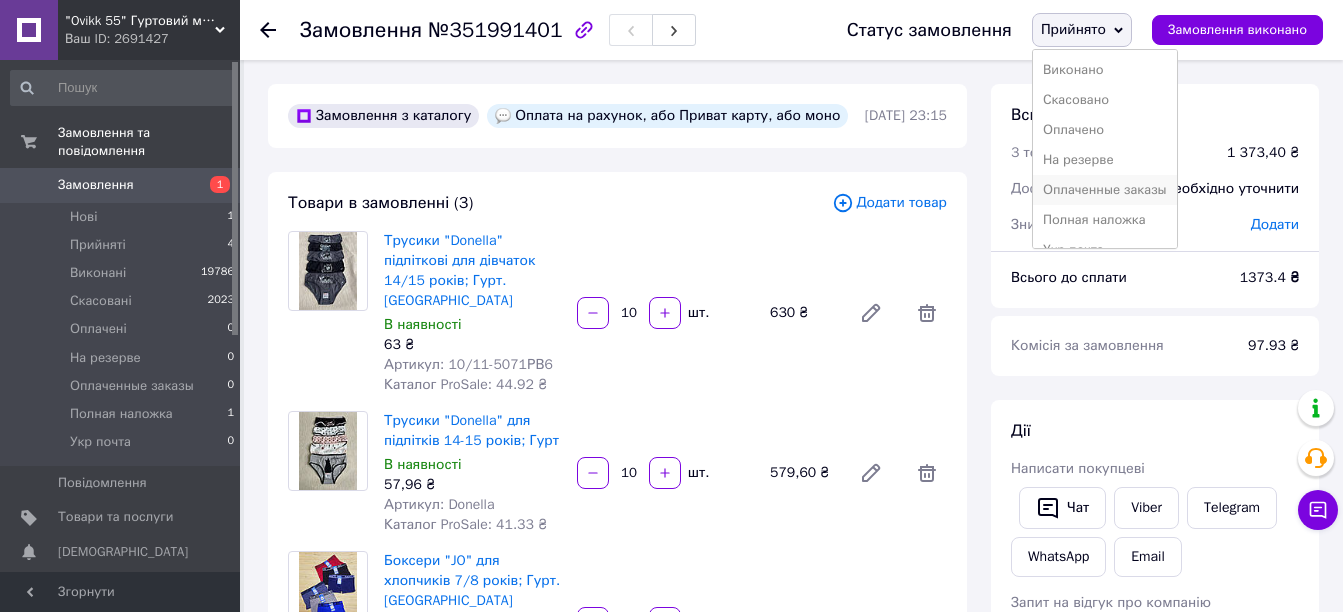 click on "Оплаченные заказы" at bounding box center (1105, 190) 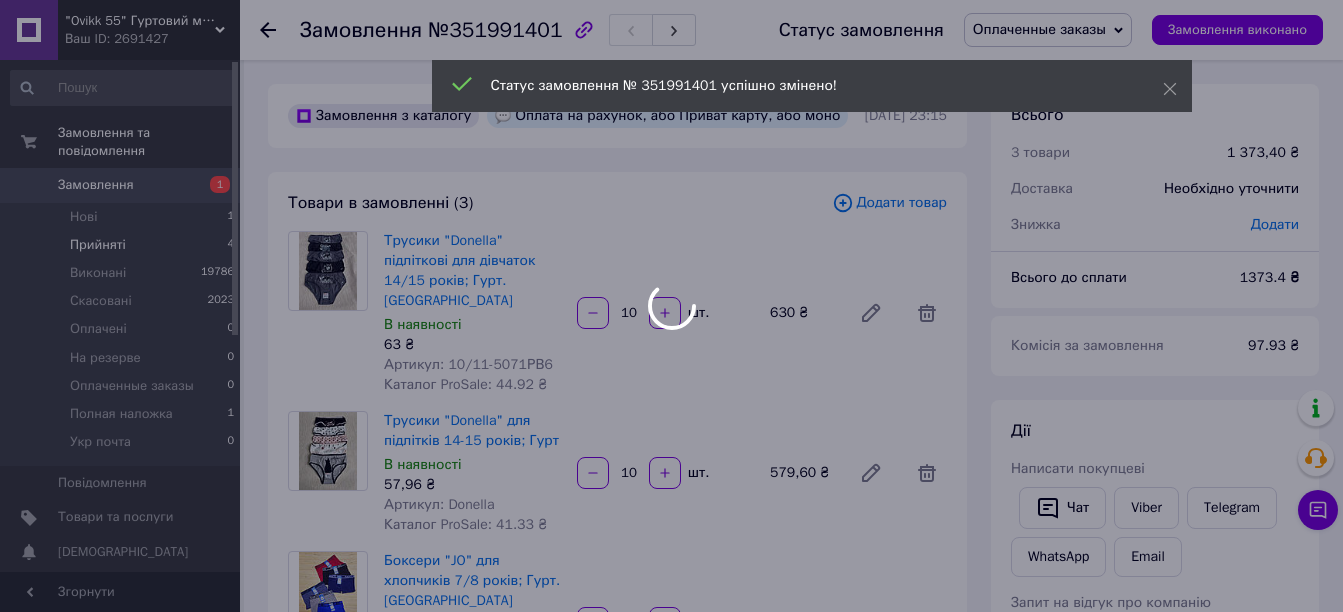 click on "Прийняті" at bounding box center [98, 245] 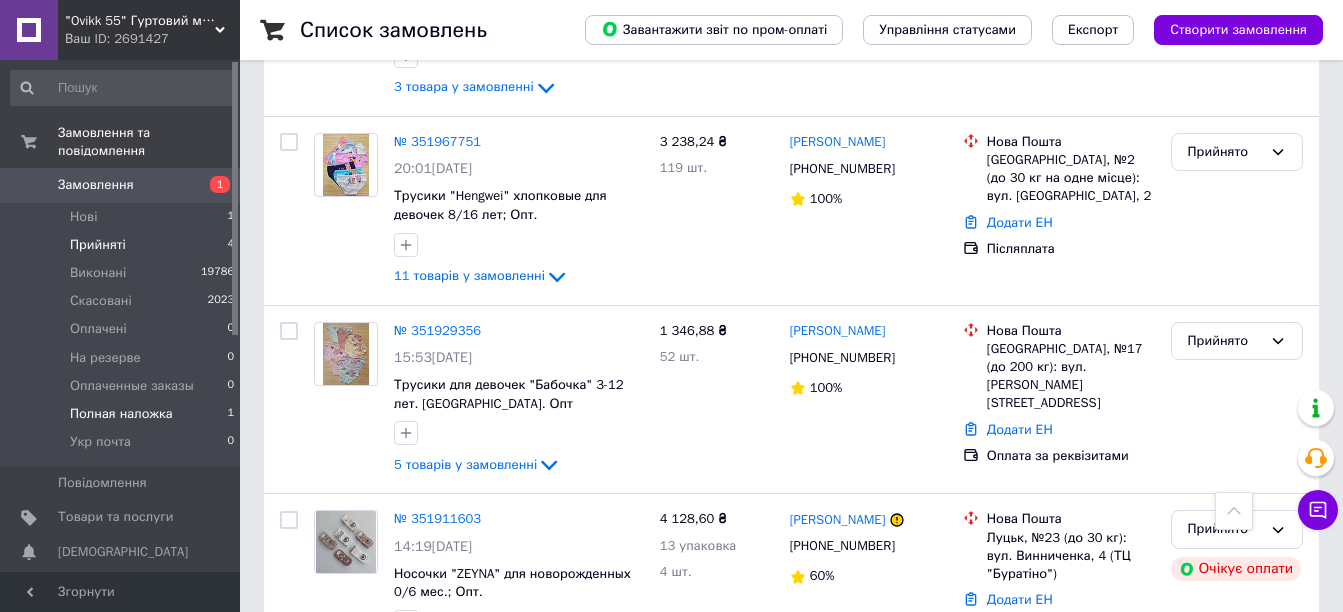 scroll, scrollTop: 101, scrollLeft: 0, axis: vertical 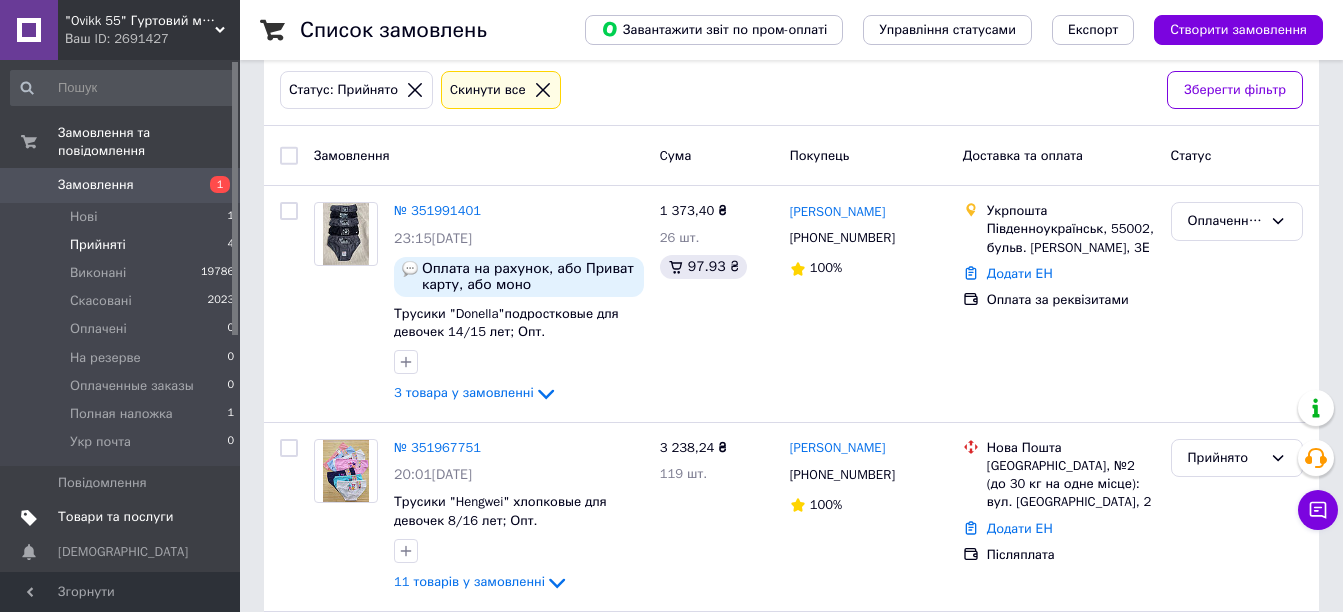 click on "Товари та послуги" at bounding box center [115, 517] 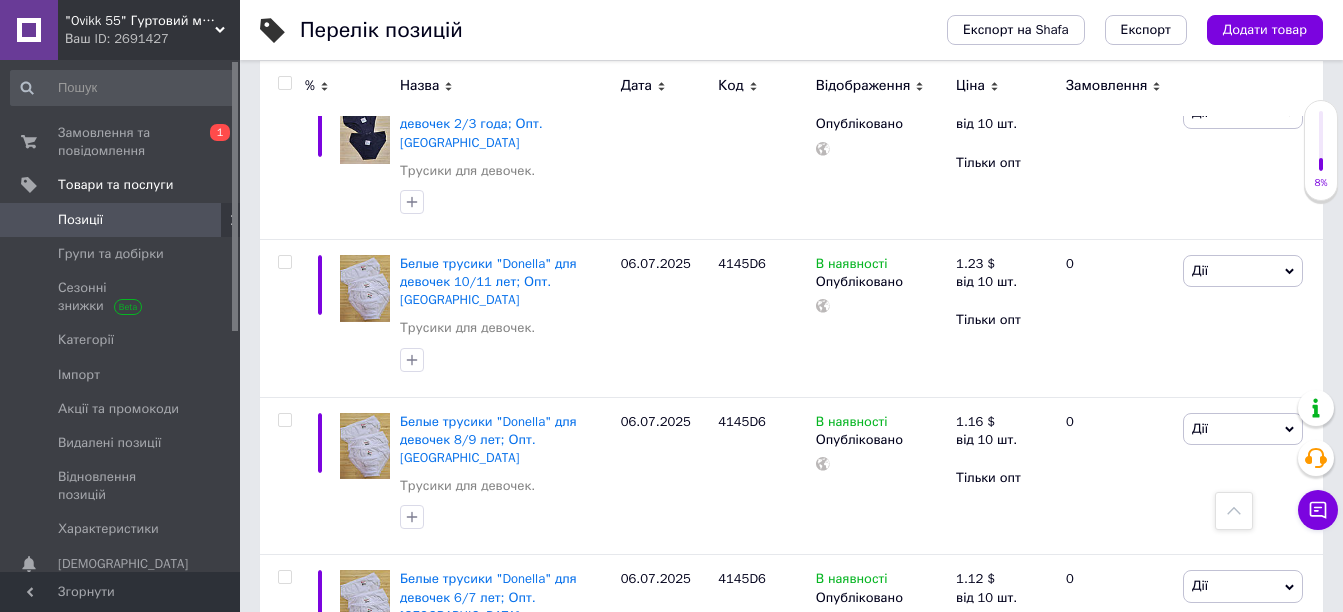 scroll, scrollTop: 6400, scrollLeft: 0, axis: vertical 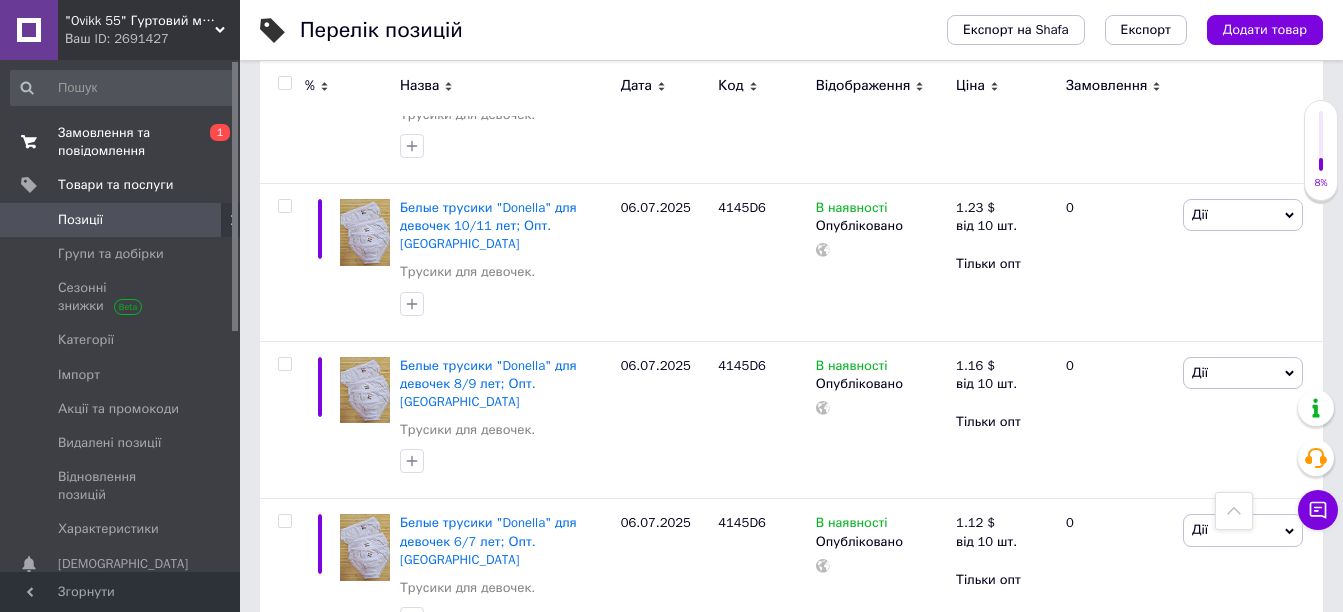click on "Замовлення та повідомлення" at bounding box center (121, 142) 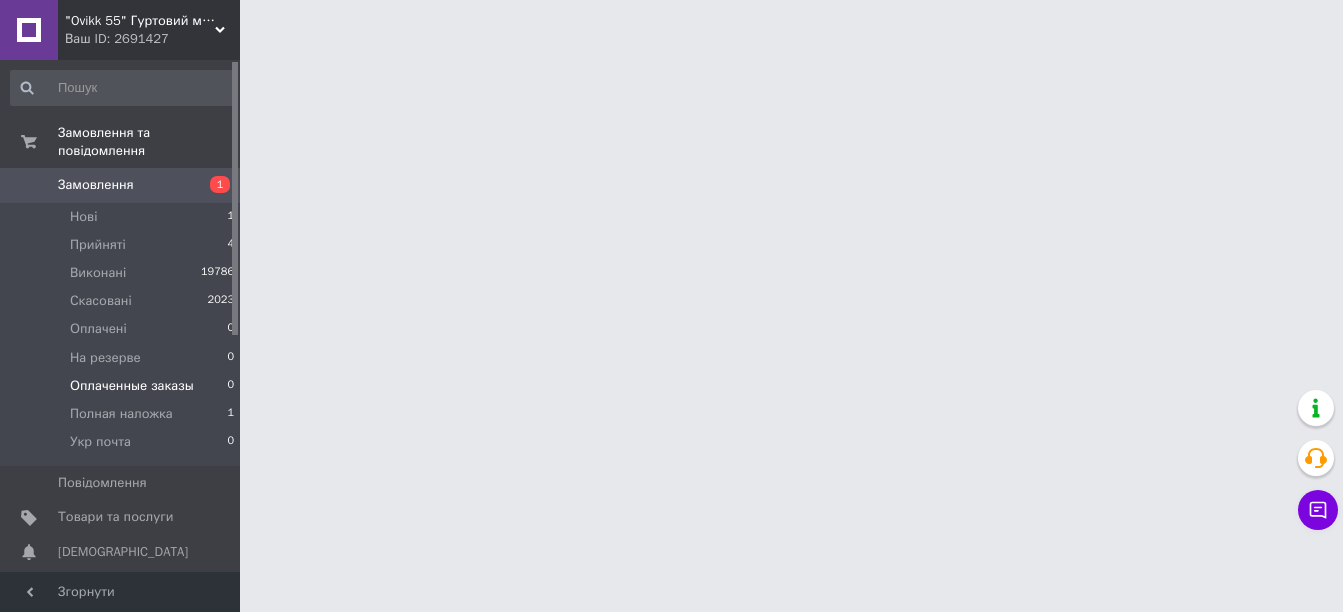 scroll, scrollTop: 0, scrollLeft: 0, axis: both 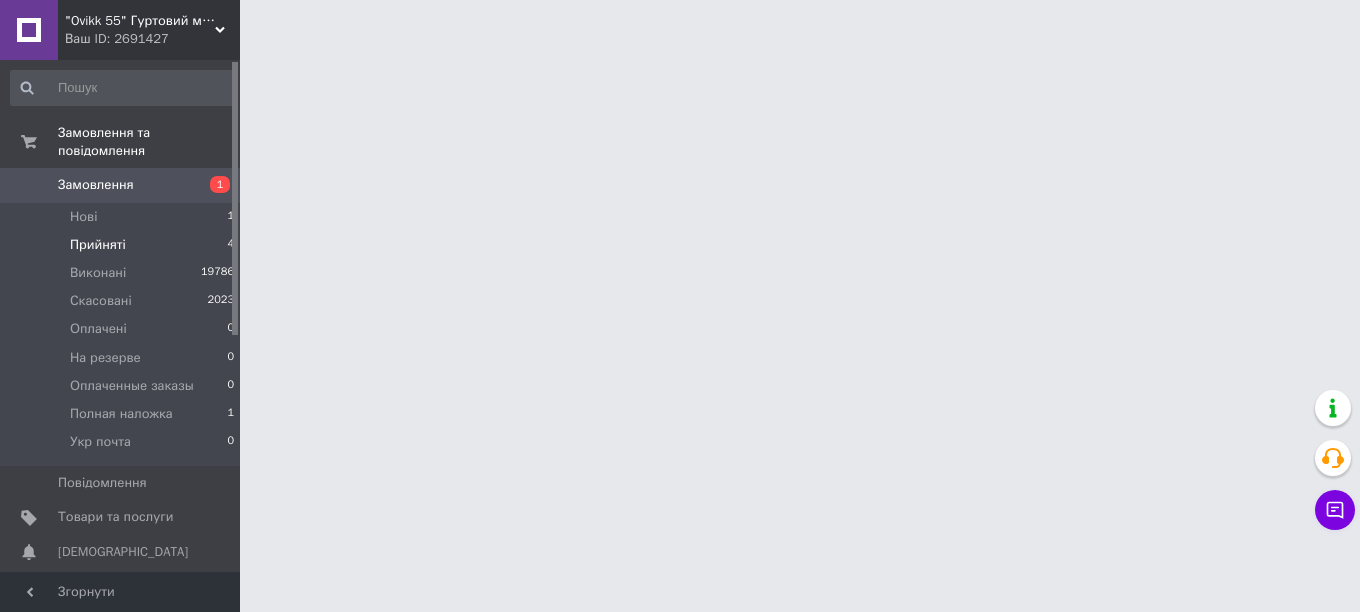 click on "Прийняті" at bounding box center (98, 245) 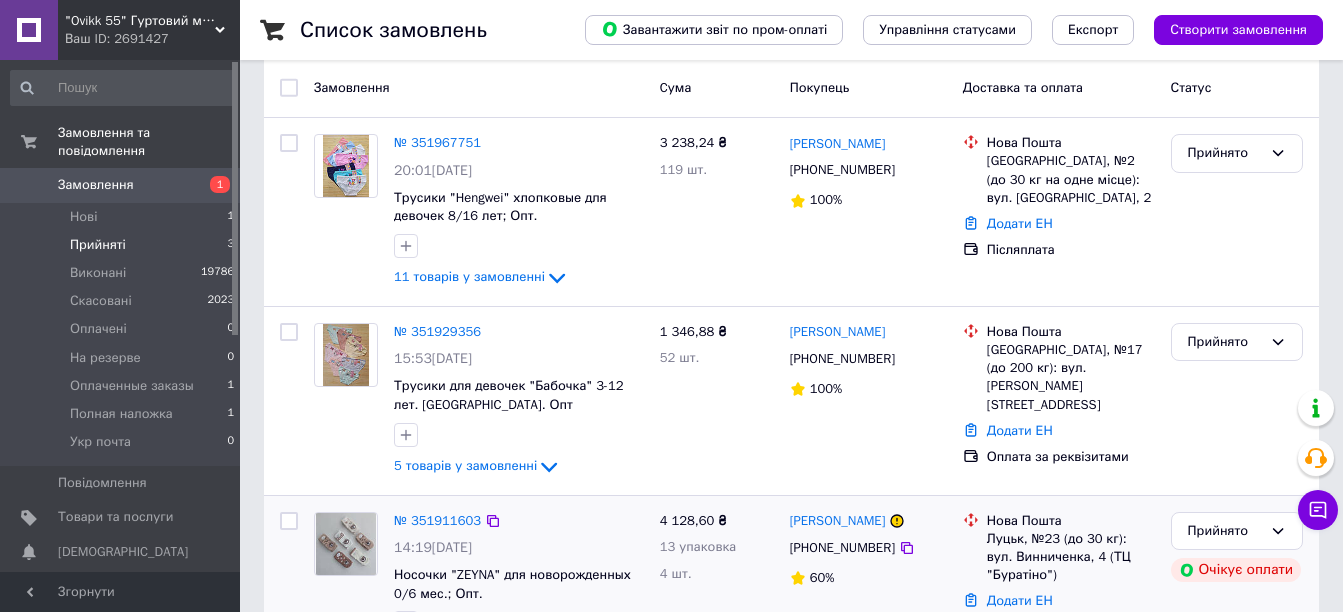 scroll, scrollTop: 200, scrollLeft: 0, axis: vertical 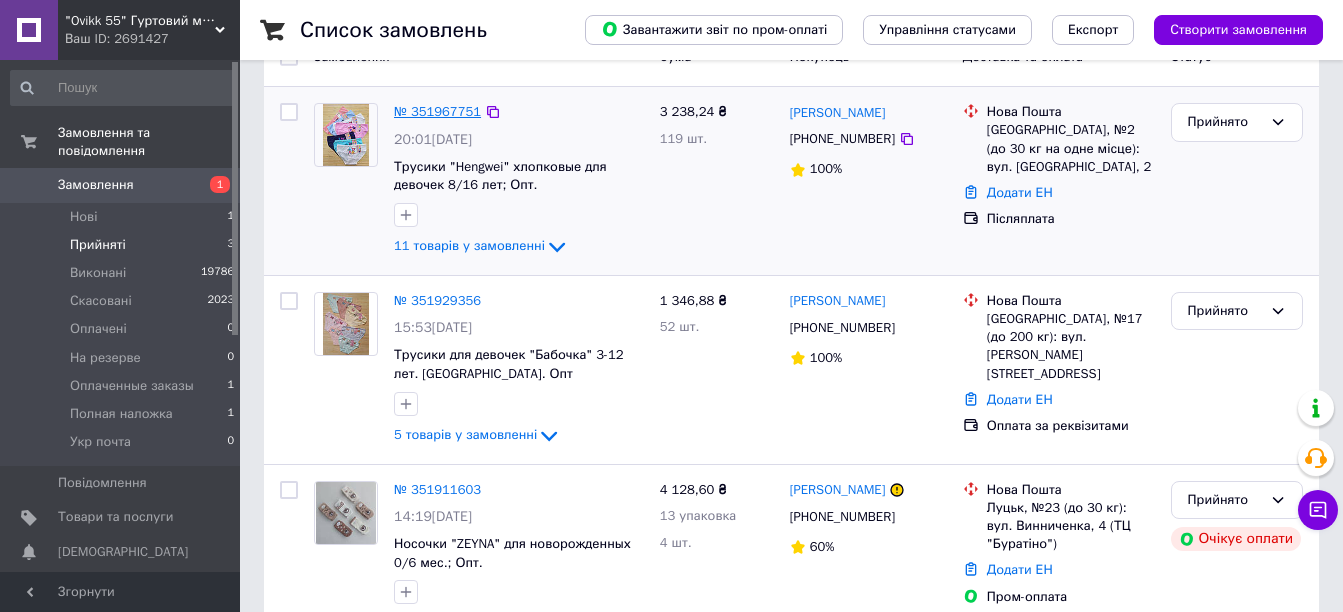 click on "№ 351967751" at bounding box center (437, 111) 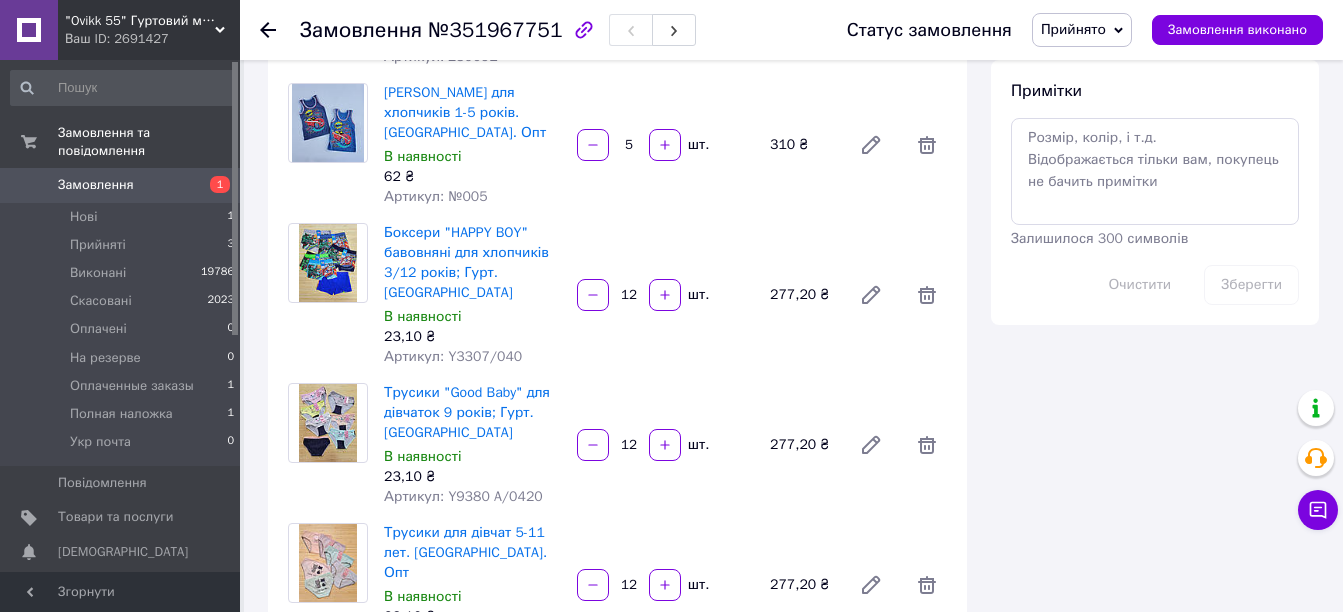 scroll, scrollTop: 1400, scrollLeft: 0, axis: vertical 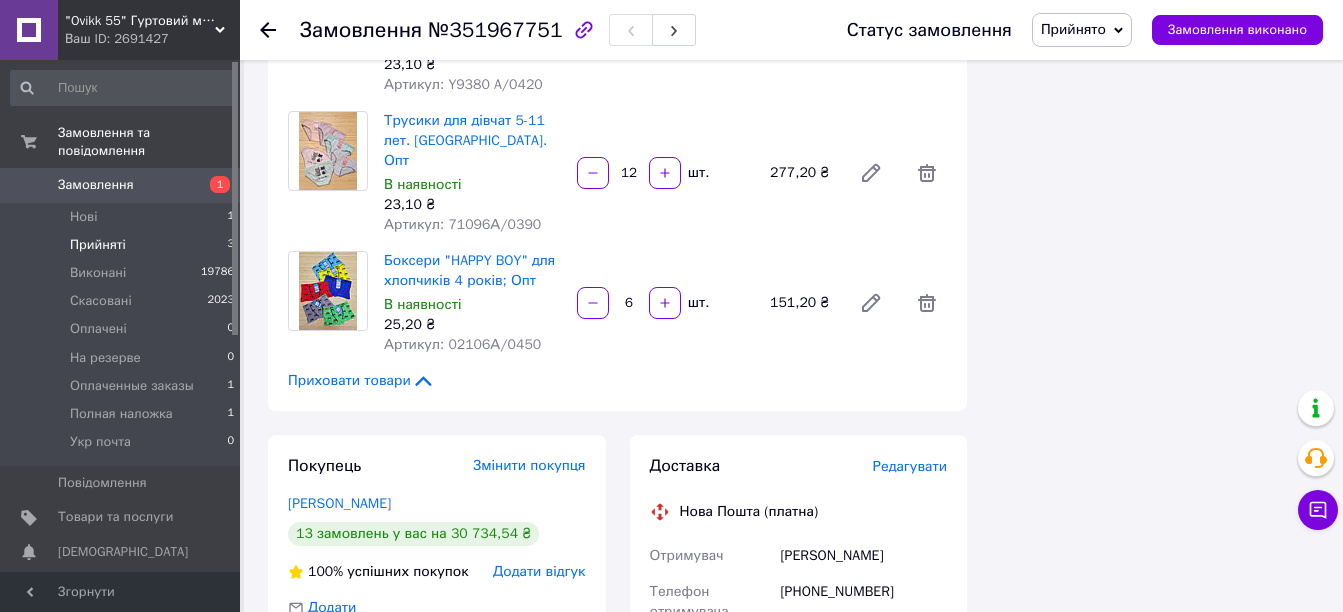 click on "Прийняті" at bounding box center [98, 245] 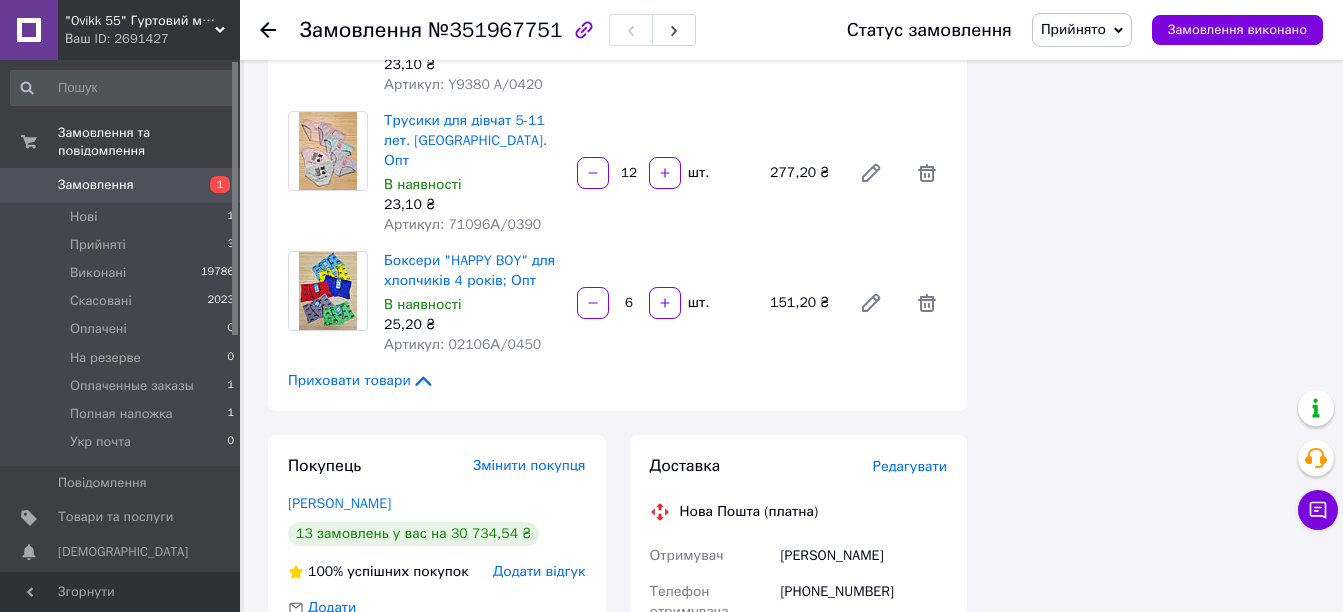 scroll, scrollTop: 0, scrollLeft: 0, axis: both 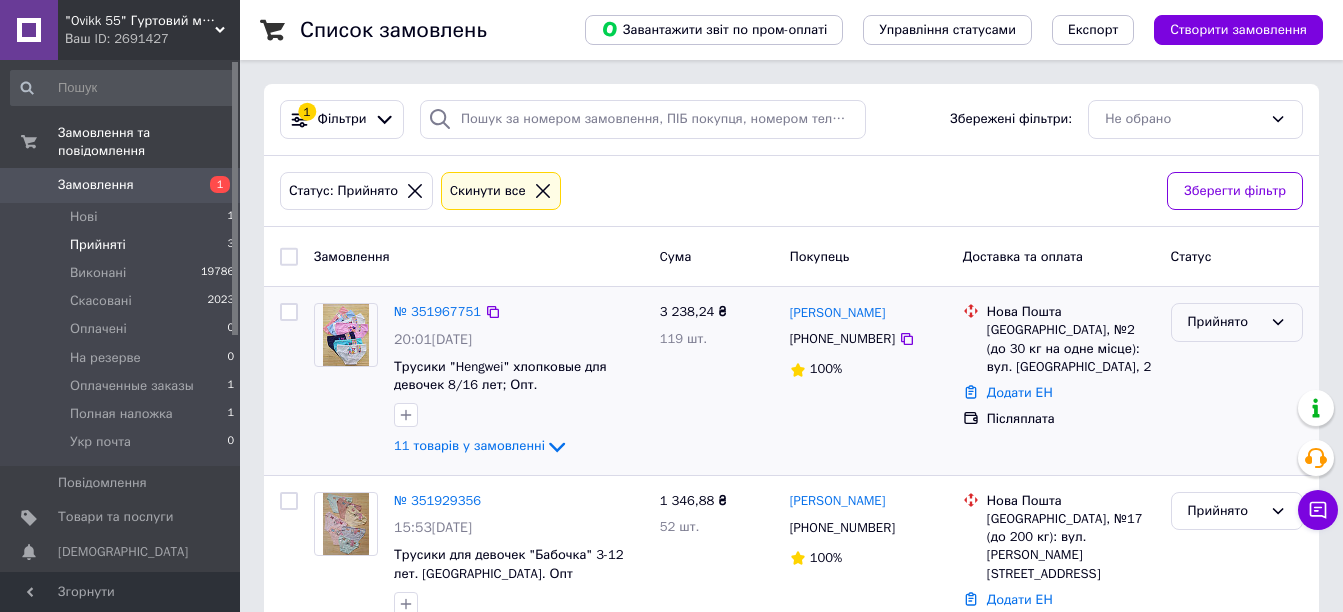 click on "Прийнято" at bounding box center [1225, 322] 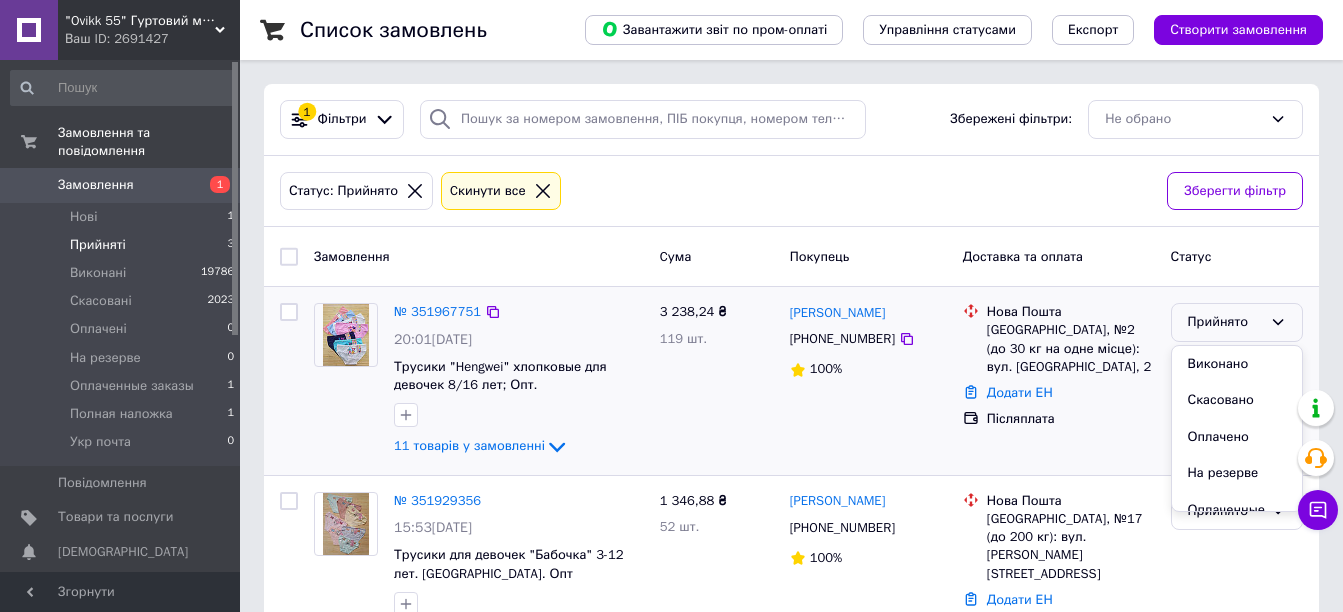 scroll, scrollTop: 200, scrollLeft: 0, axis: vertical 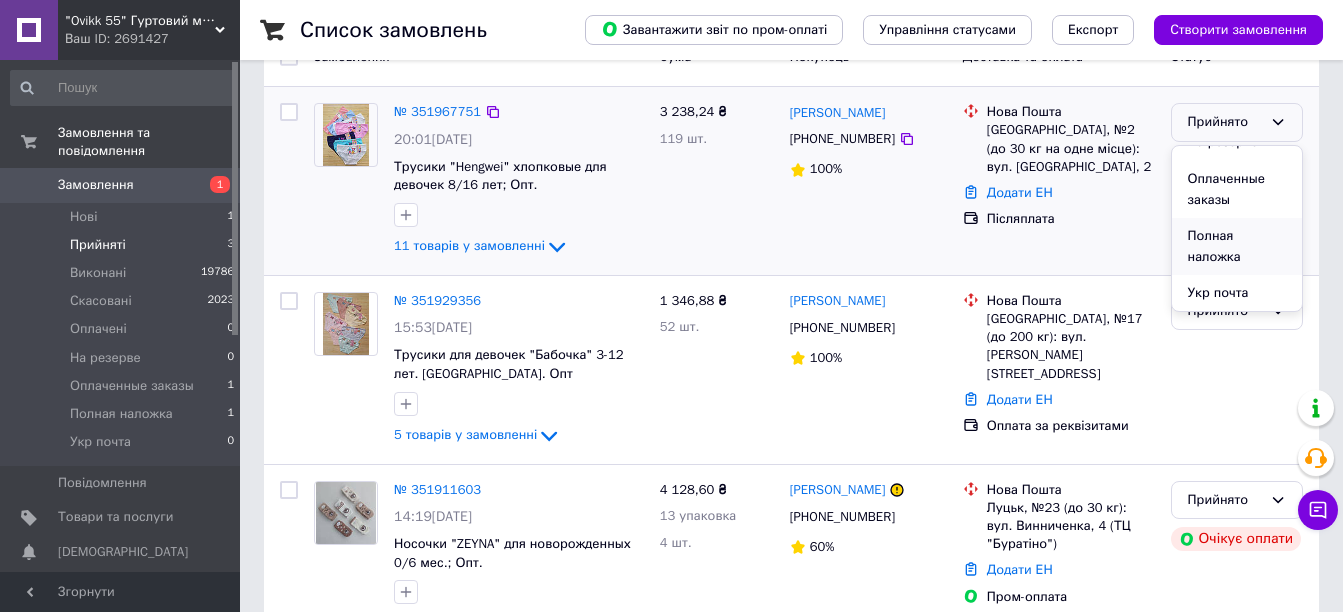 click on "Полная наложка" at bounding box center [1237, 246] 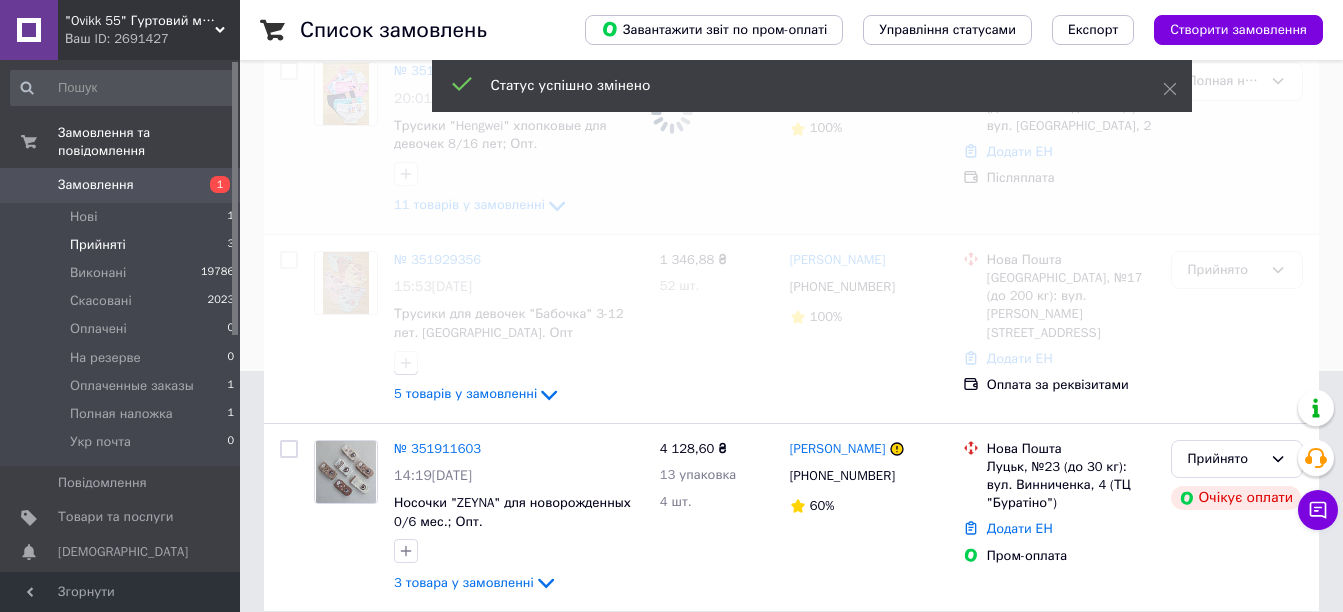 scroll, scrollTop: 264, scrollLeft: 0, axis: vertical 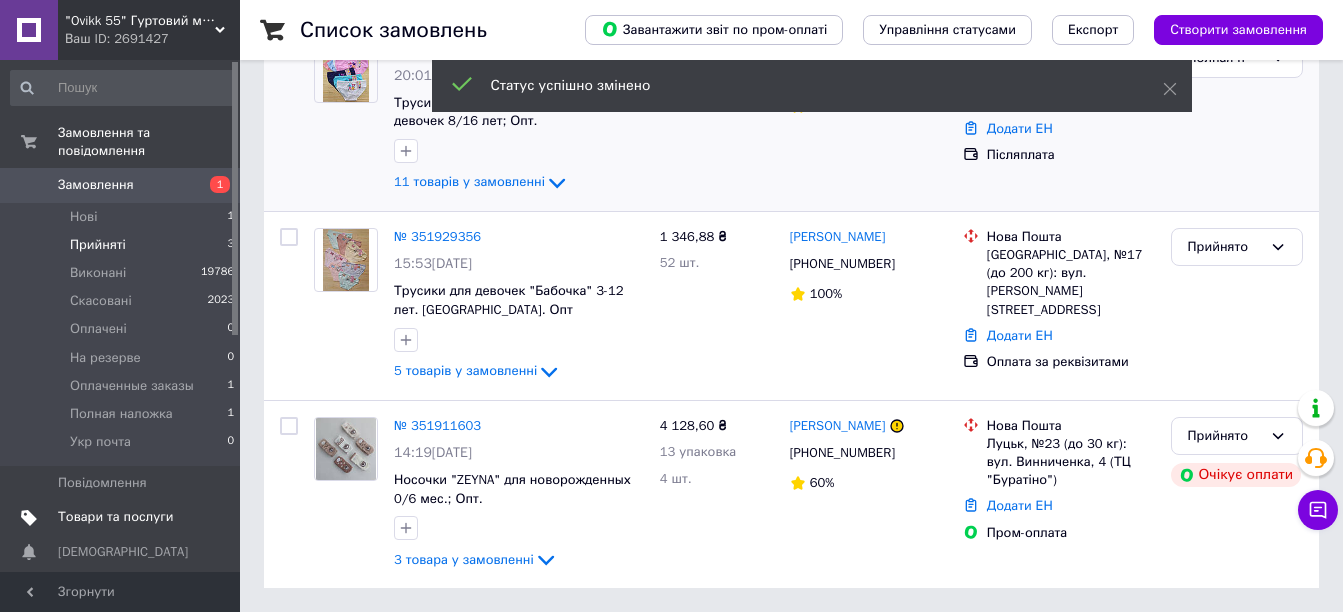 click on "Товари та послуги" at bounding box center [115, 517] 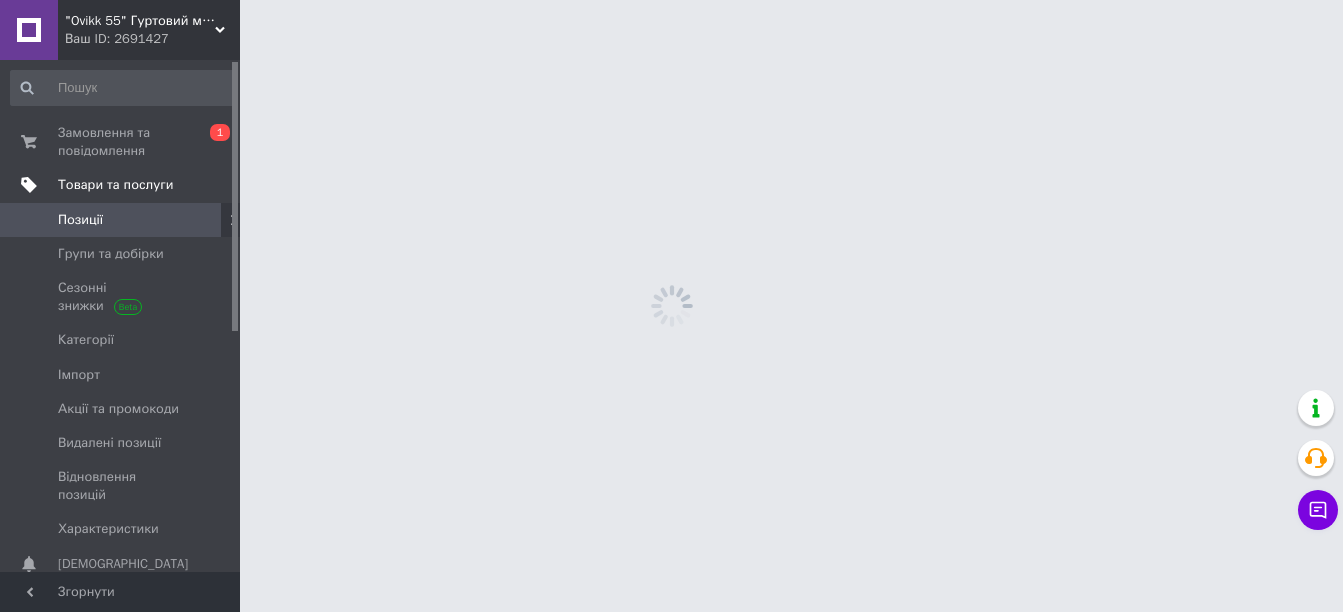 scroll, scrollTop: 0, scrollLeft: 0, axis: both 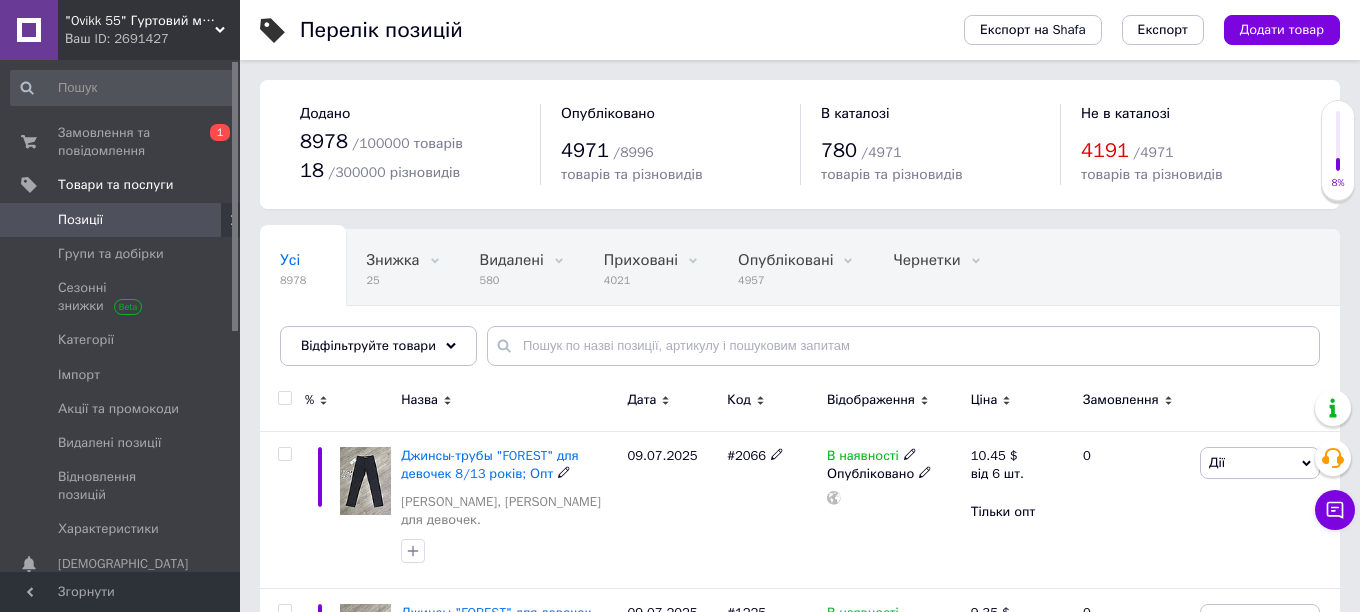 click on "Відфільтруйте товари" at bounding box center (368, 345) 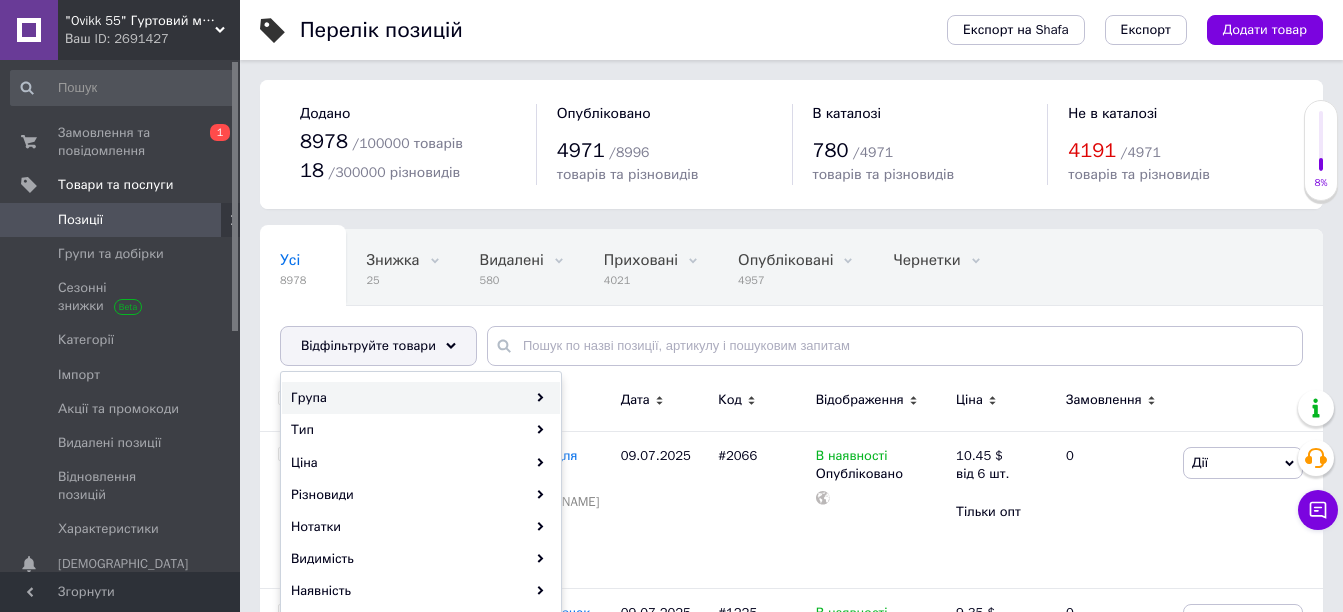 click 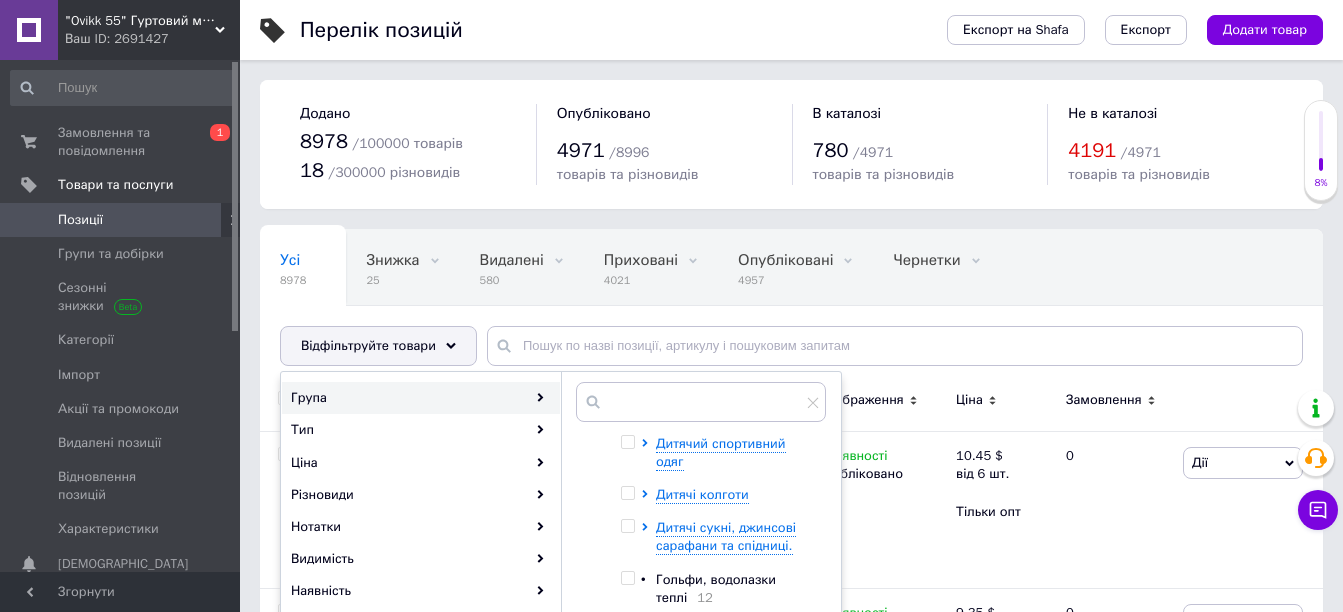 scroll, scrollTop: 400, scrollLeft: 0, axis: vertical 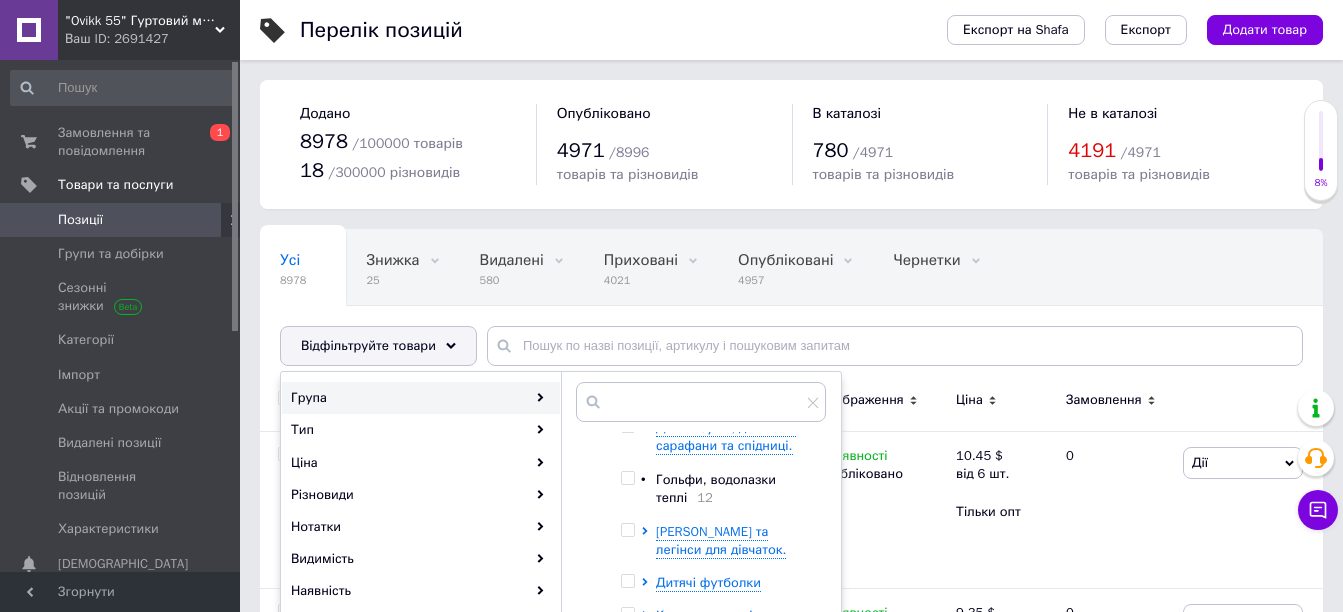 click on "Гольфи, водолазки теплі" at bounding box center [716, 488] 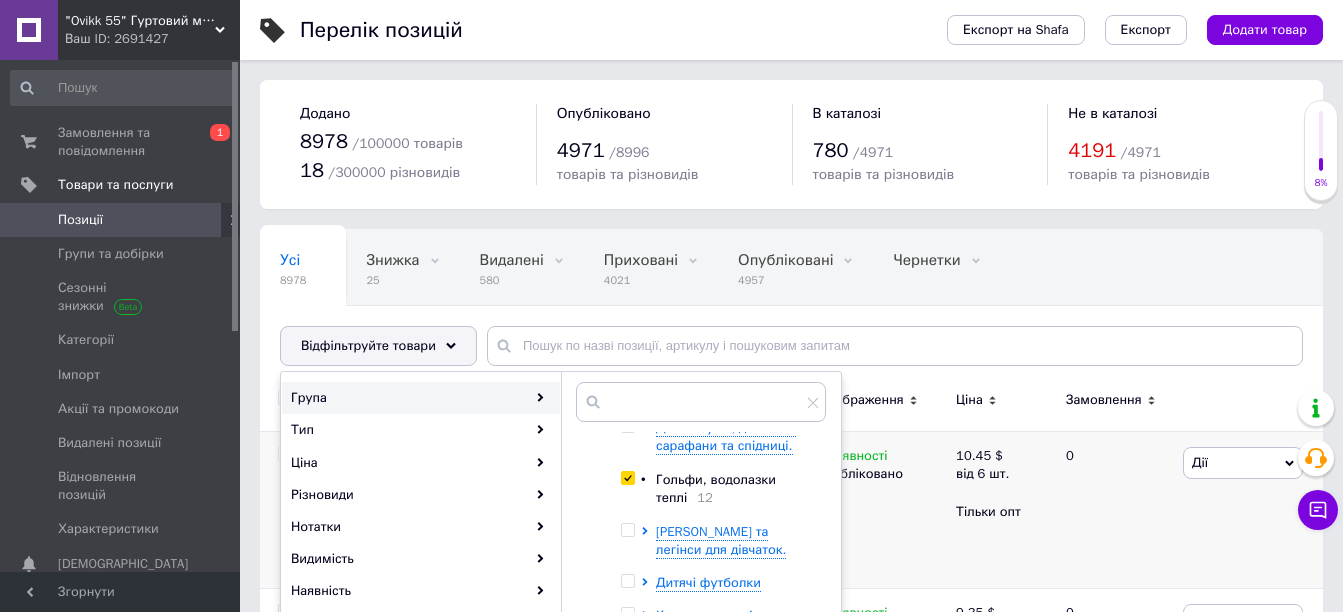 checkbox on "true" 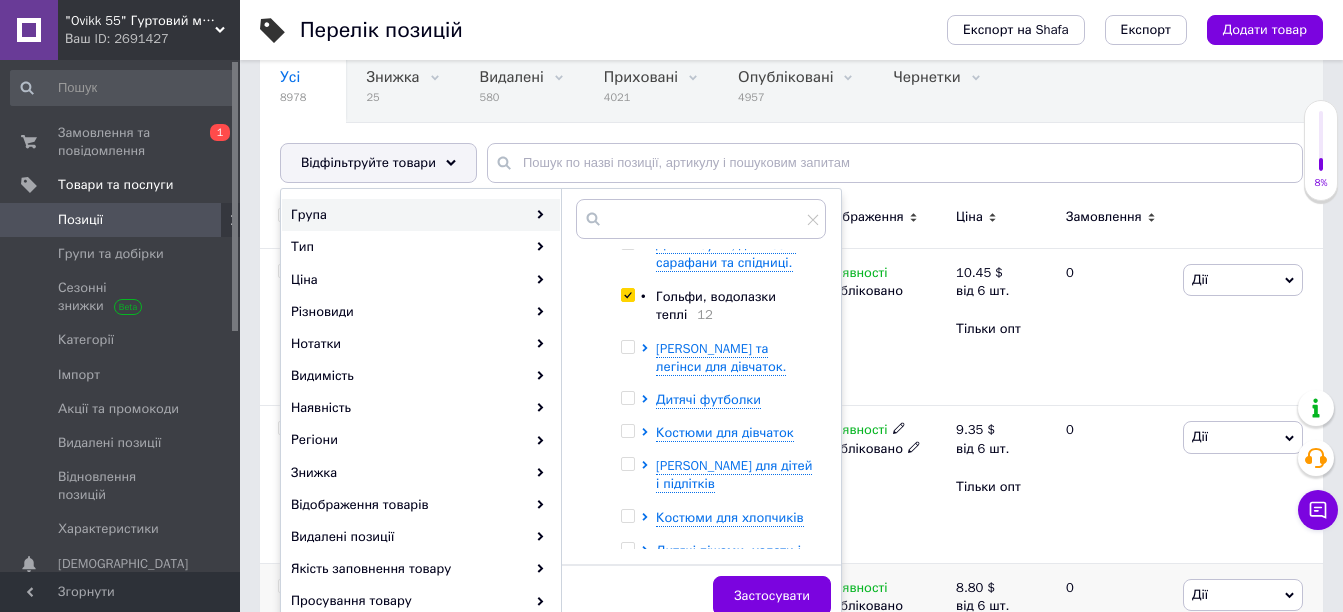 scroll, scrollTop: 200, scrollLeft: 0, axis: vertical 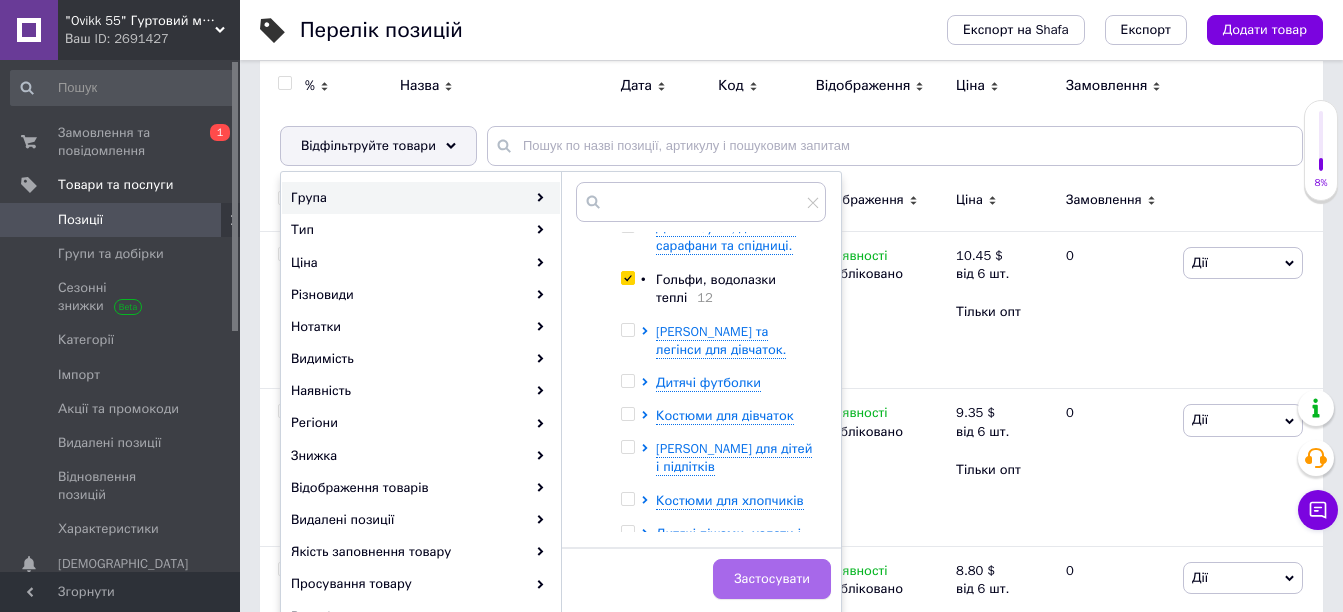 click on "Застосувати" at bounding box center [772, 579] 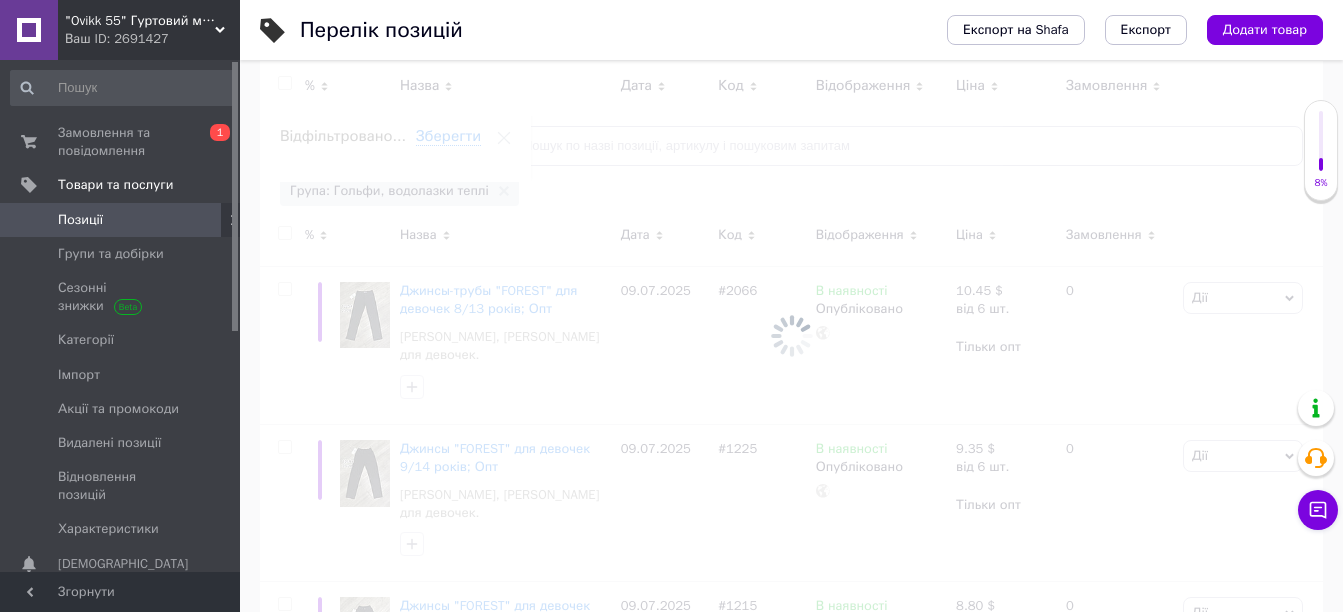 scroll, scrollTop: 0, scrollLeft: 216, axis: horizontal 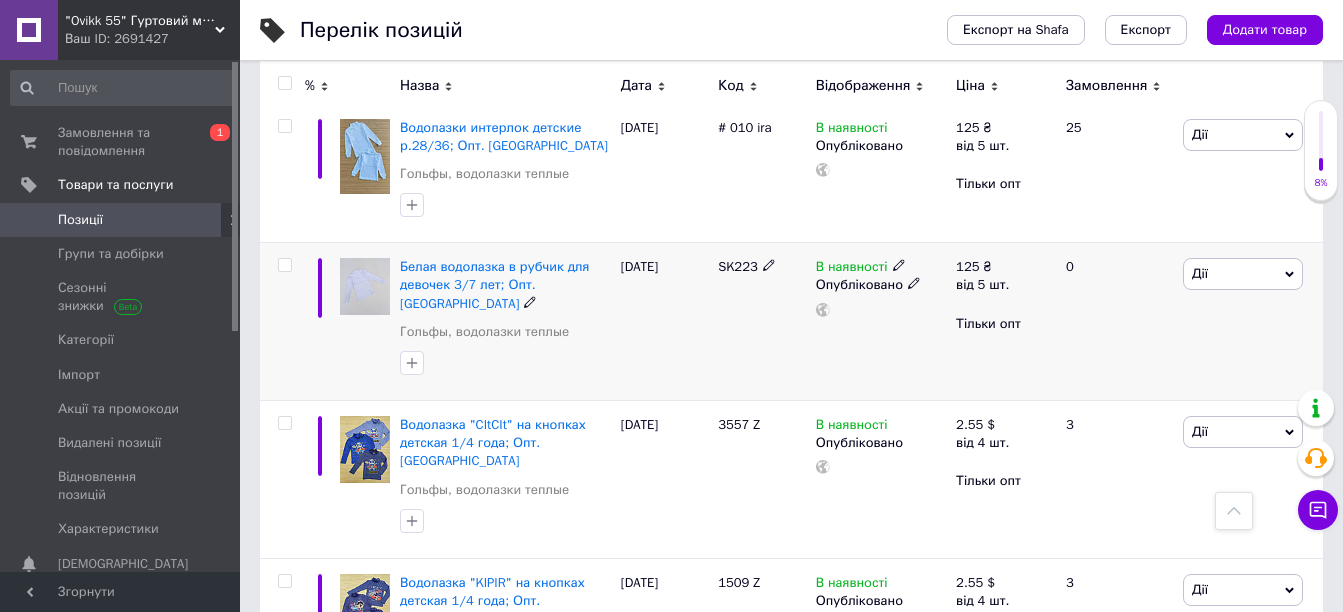 click at bounding box center (284, 265) 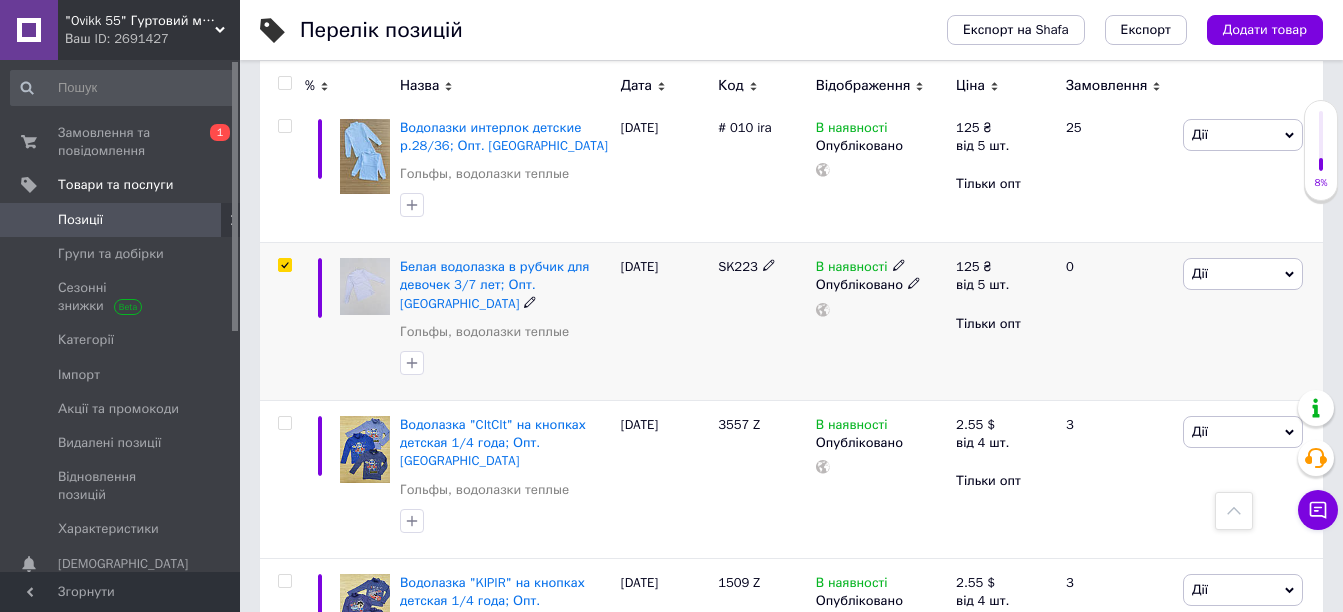 checkbox on "true" 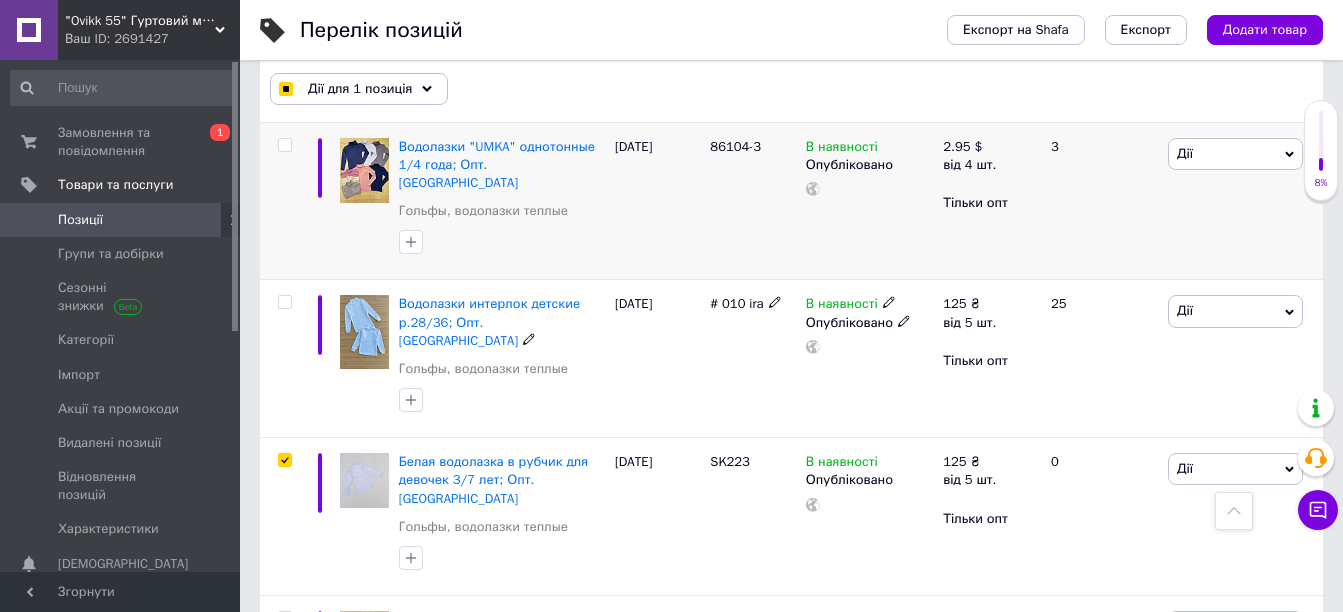 scroll, scrollTop: 600, scrollLeft: 0, axis: vertical 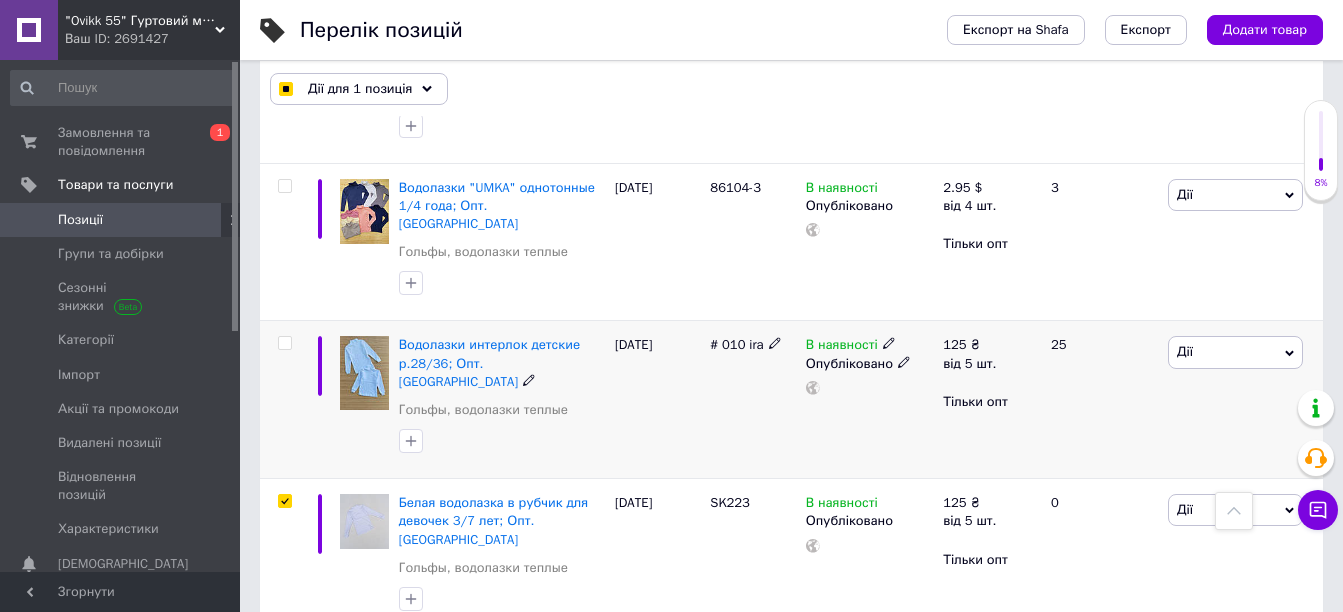 click at bounding box center [284, 343] 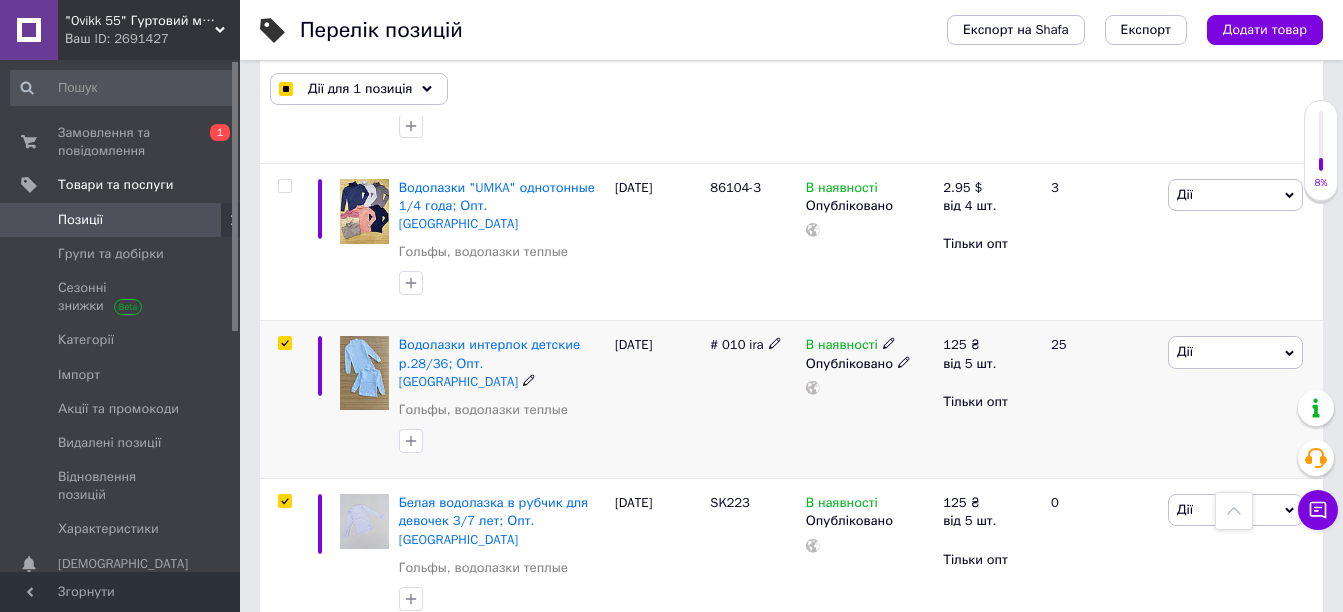 checkbox on "true" 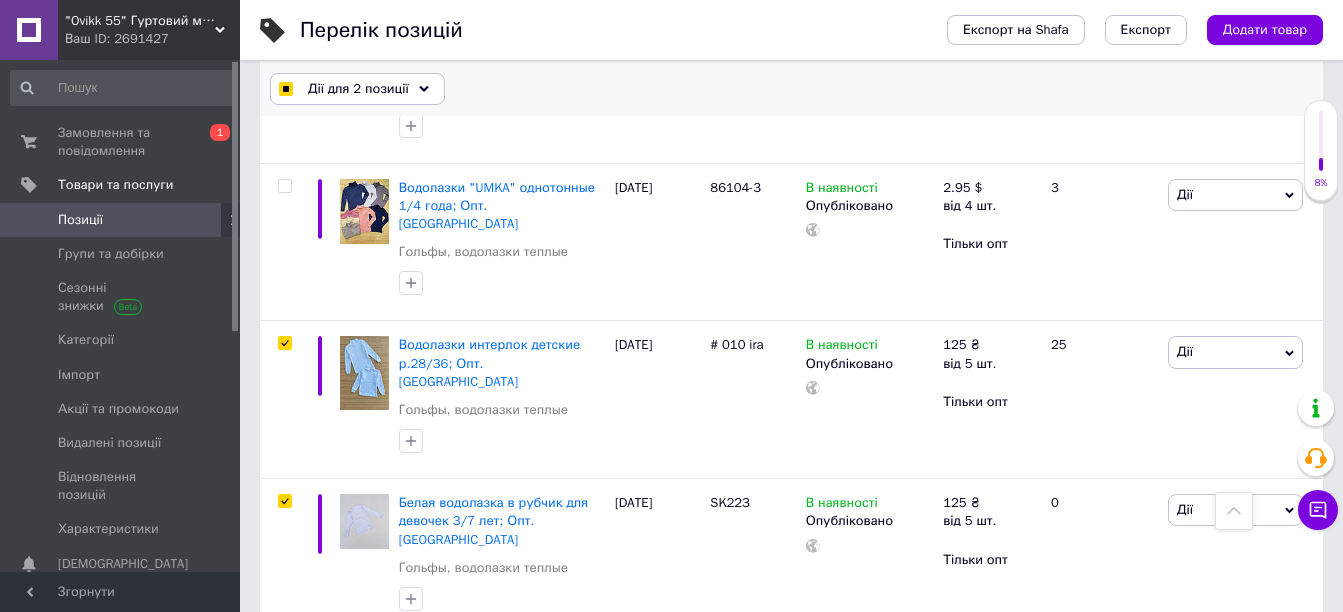 click on "Дії для 2 позиції" at bounding box center (357, 89) 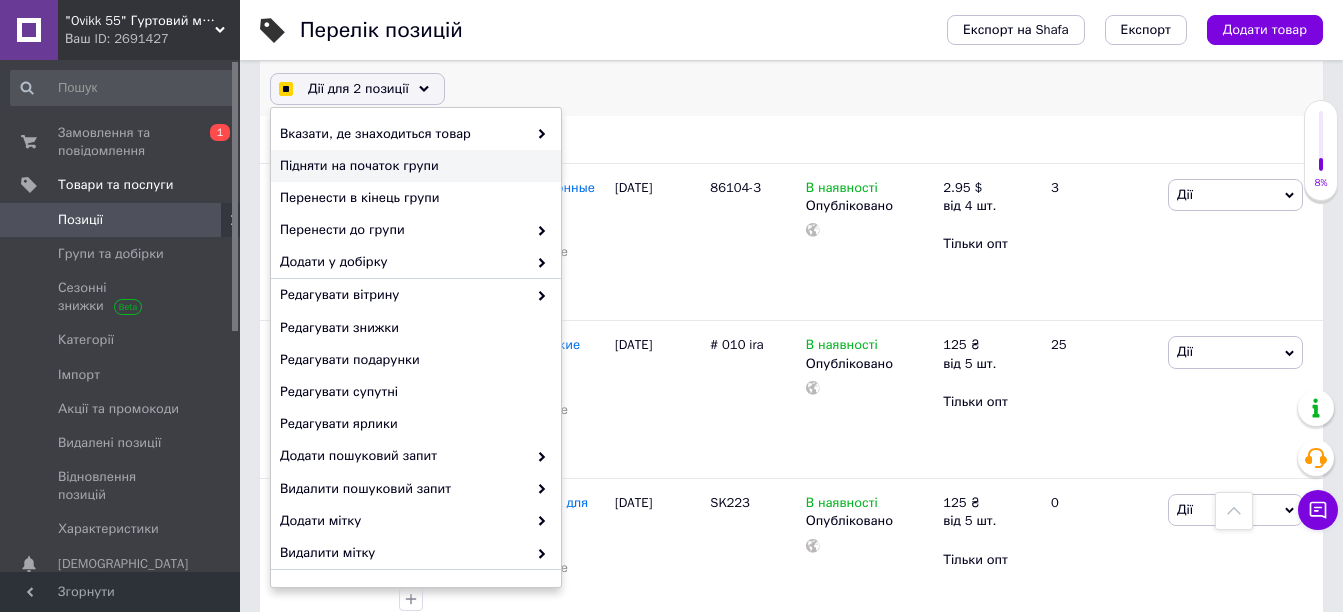 checkbox on "true" 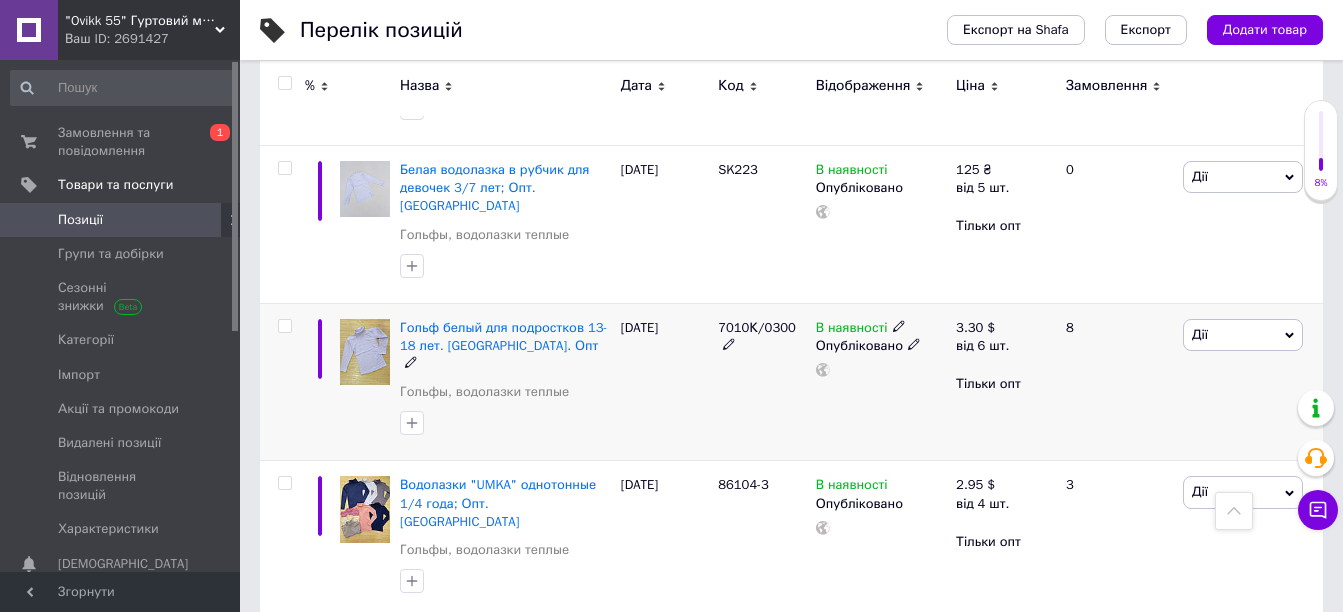 click on "Дії" at bounding box center [1243, 335] 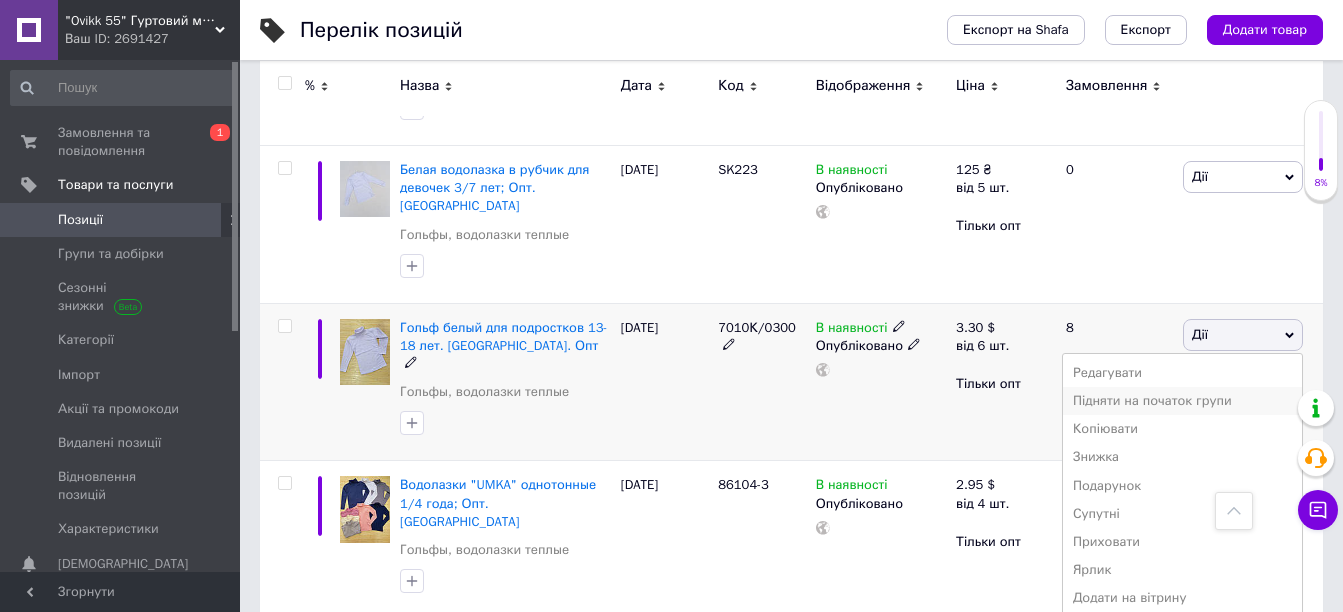 click on "Підняти на початок групи" at bounding box center [1182, 401] 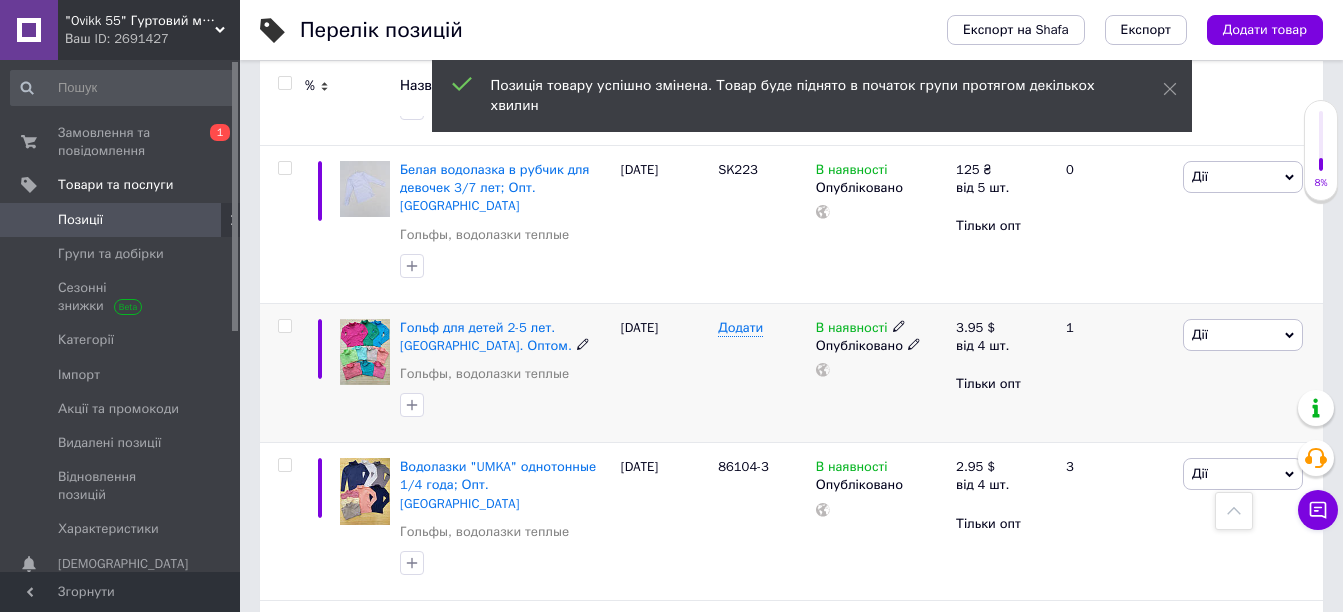 scroll, scrollTop: 400, scrollLeft: 0, axis: vertical 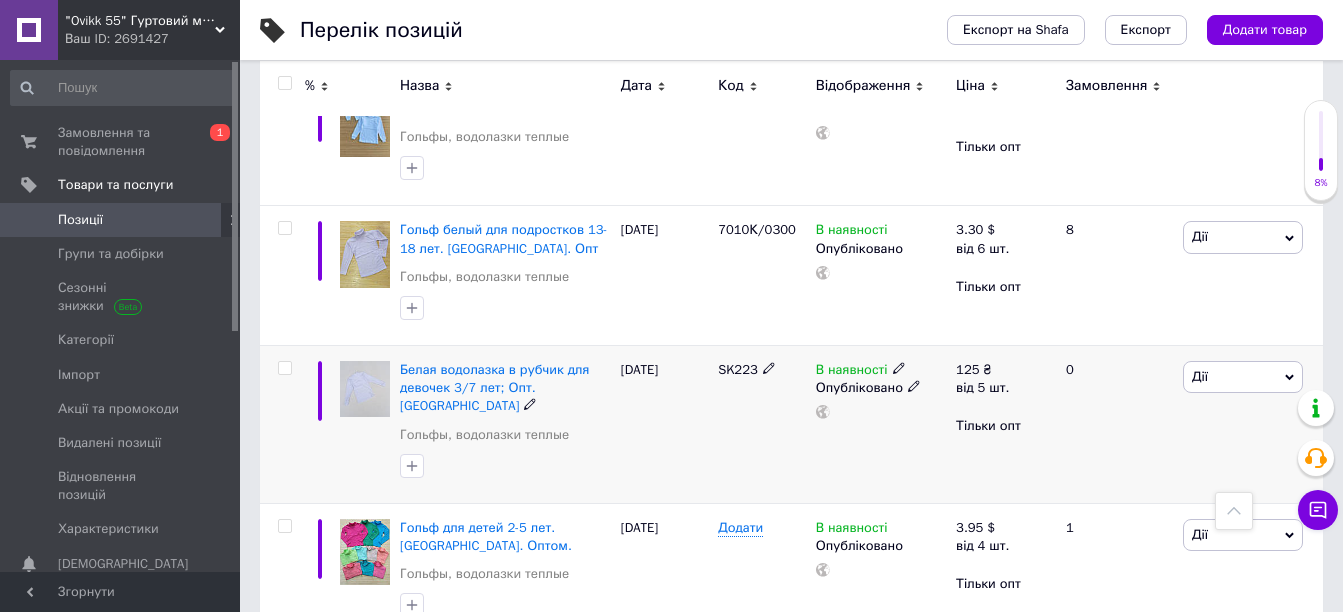 click on "Дії" at bounding box center [1243, 377] 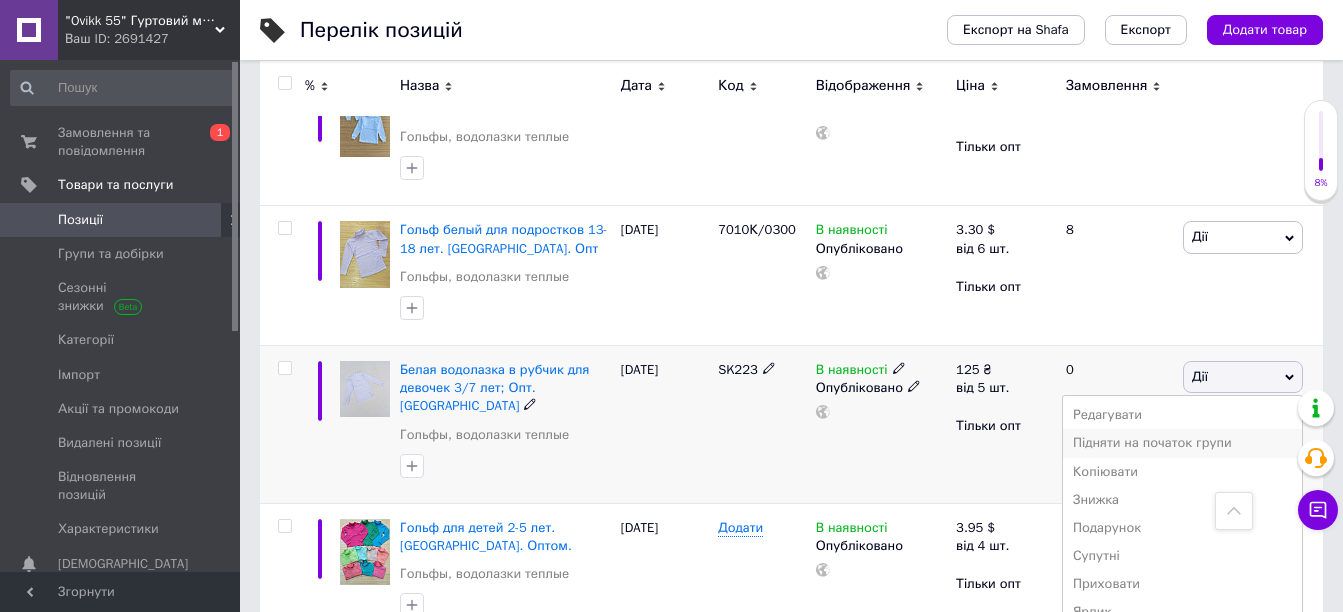 click on "Підняти на початок групи" at bounding box center (1182, 443) 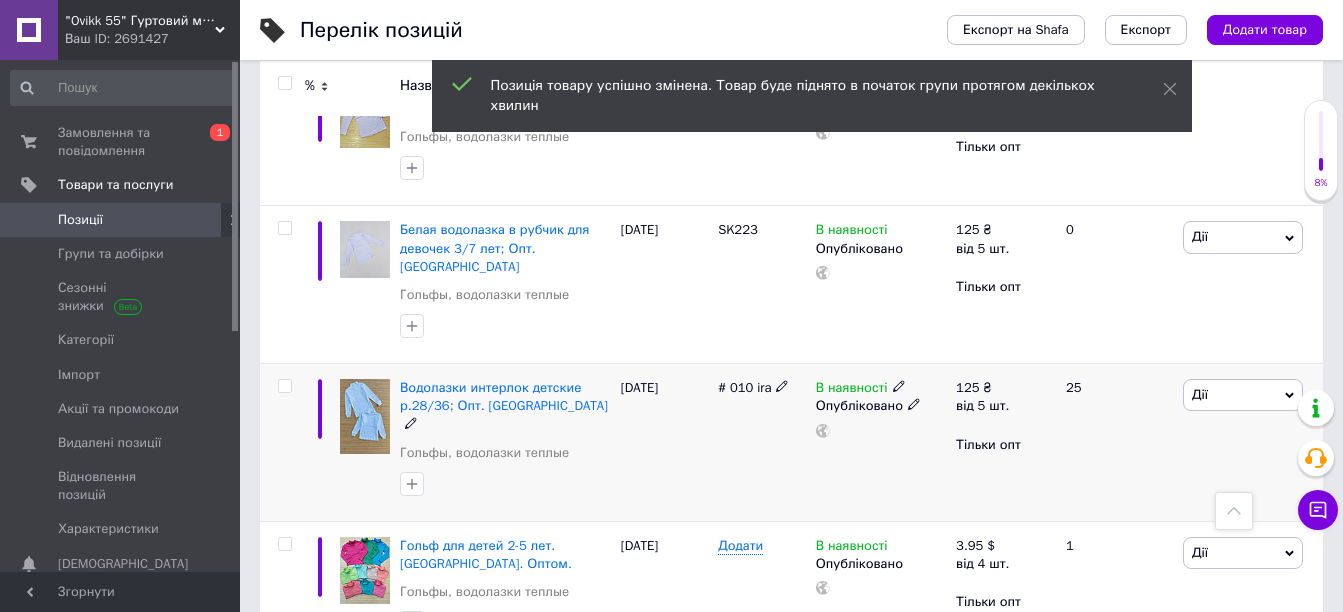 scroll, scrollTop: 300, scrollLeft: 0, axis: vertical 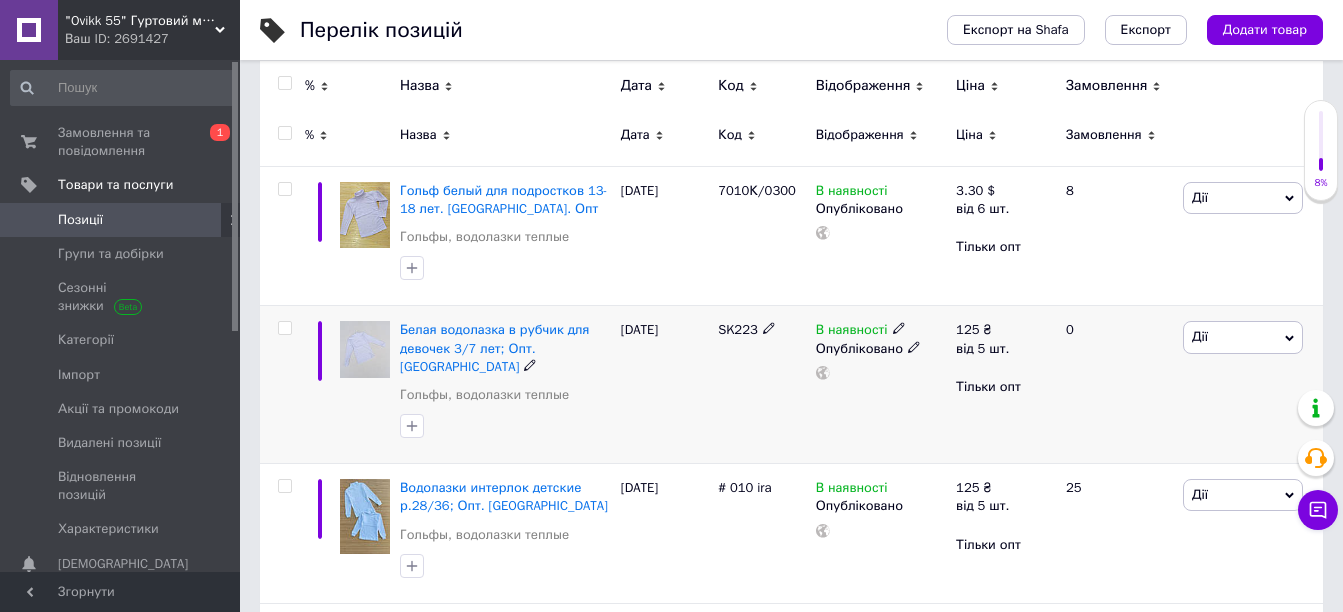 click on "Дії" at bounding box center [1243, 337] 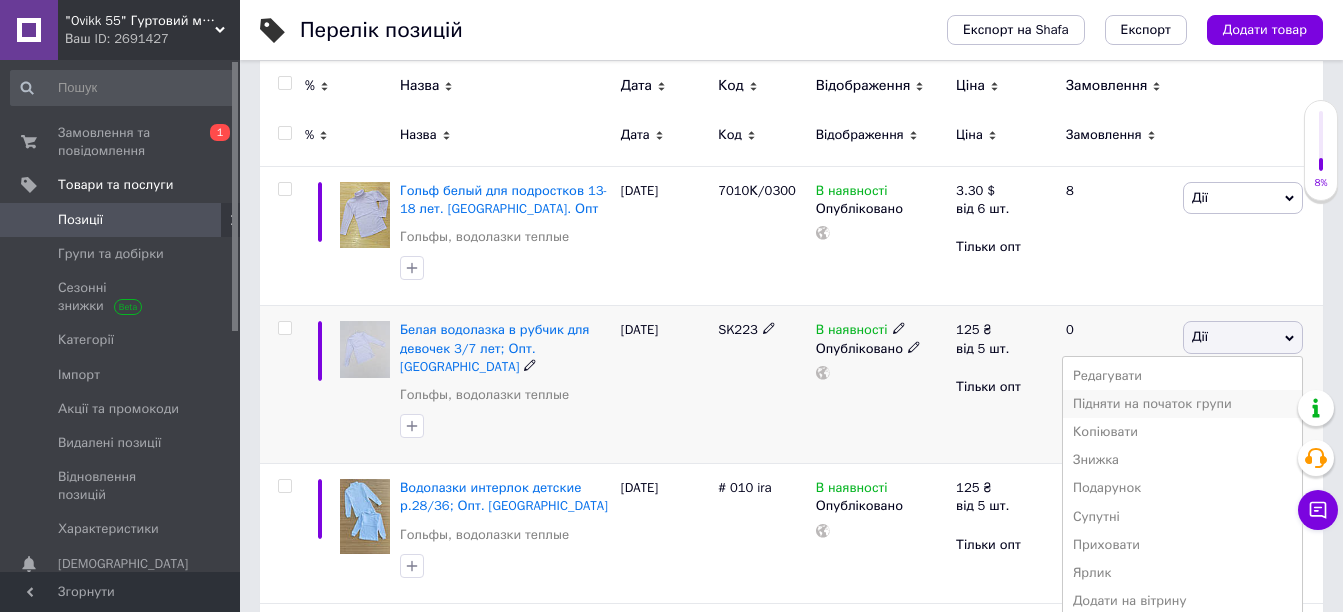 click on "Підняти на початок групи" at bounding box center [1182, 404] 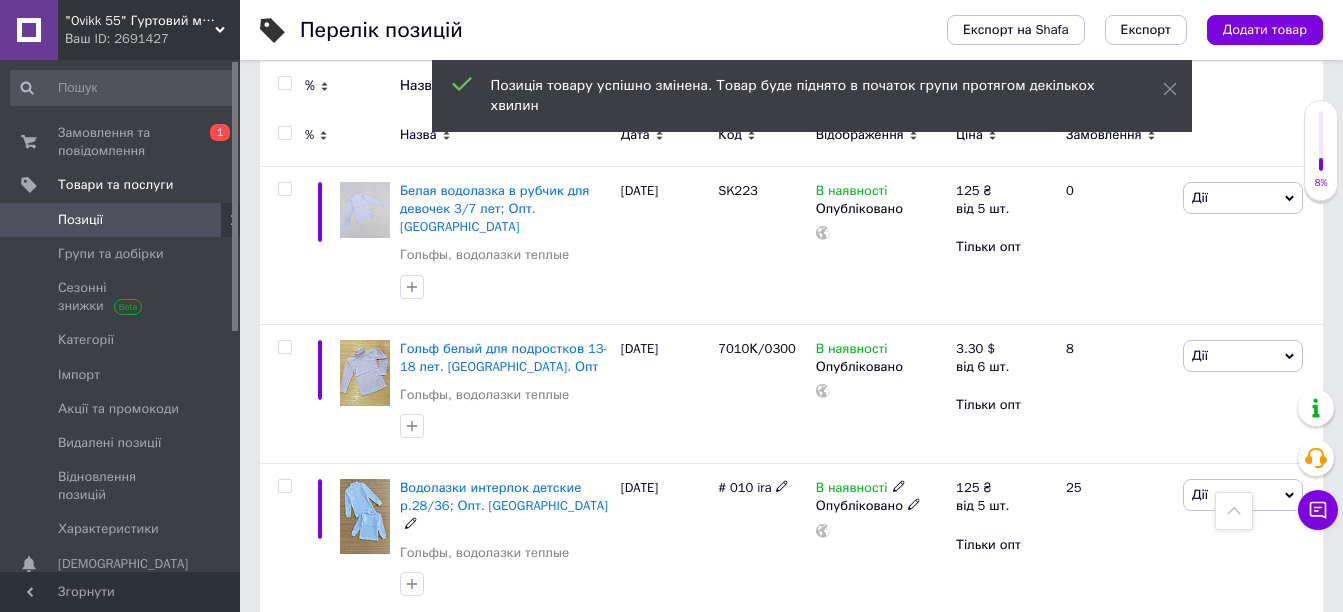scroll, scrollTop: 400, scrollLeft: 0, axis: vertical 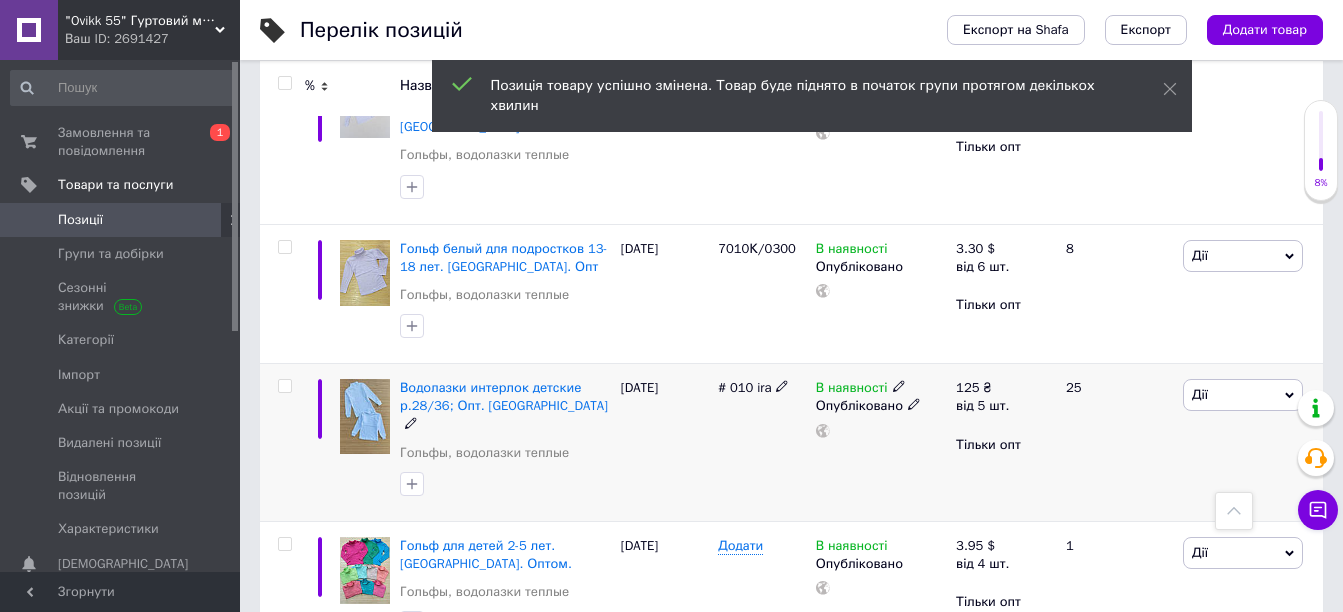 drag, startPoint x: 1207, startPoint y: 382, endPoint x: 1189, endPoint y: 462, distance: 82 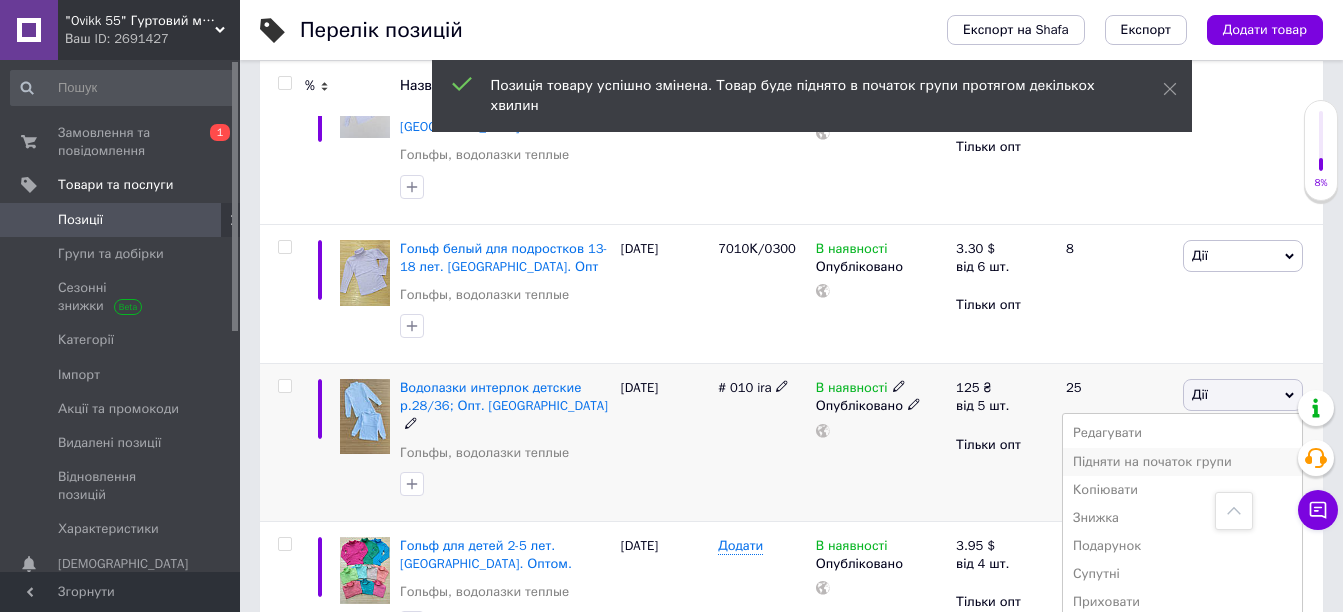 click on "Підняти на початок групи" at bounding box center (1182, 462) 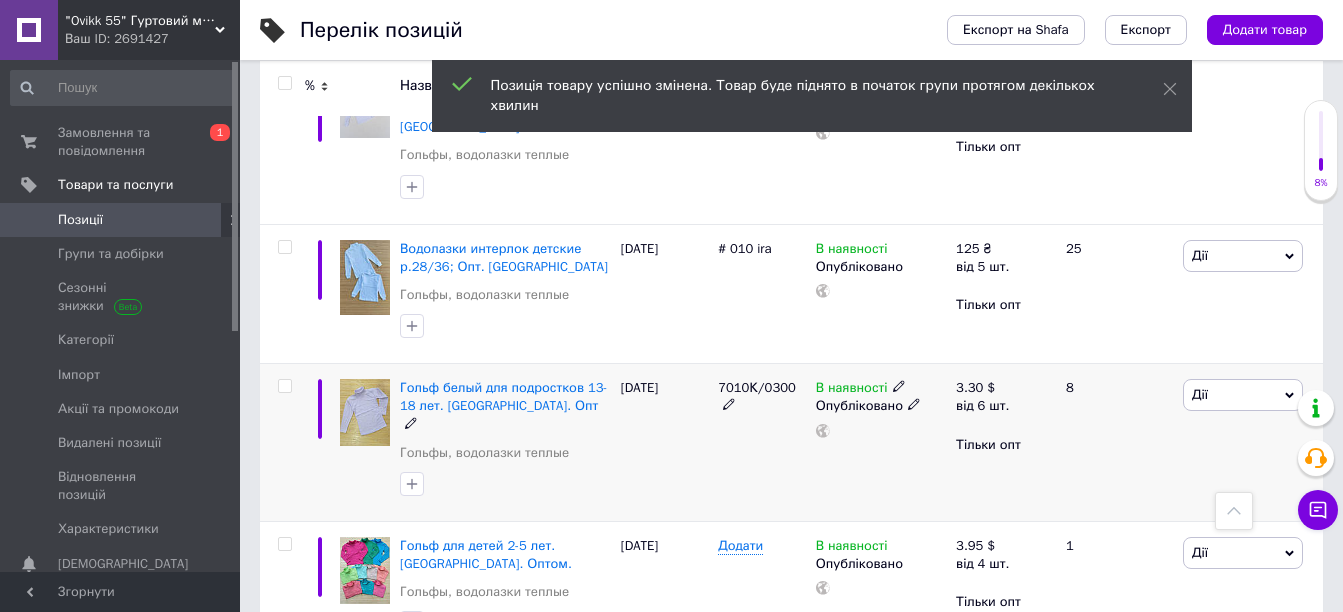 scroll, scrollTop: 0, scrollLeft: 0, axis: both 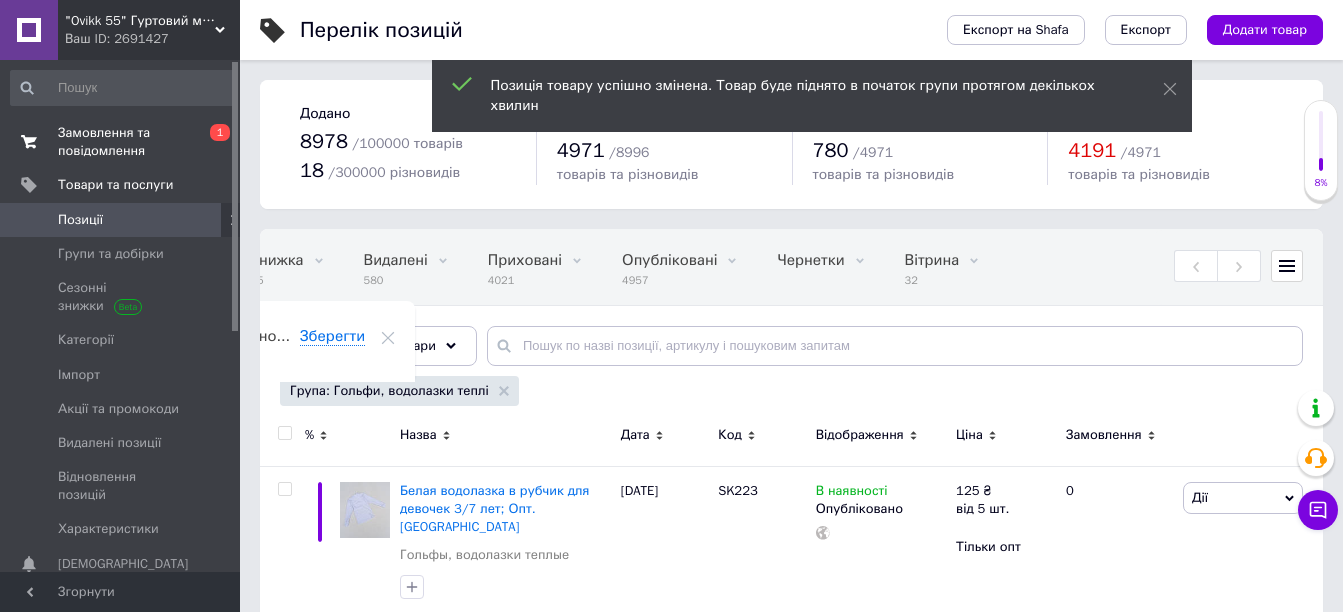 click on "Замовлення та повідомлення" at bounding box center (121, 142) 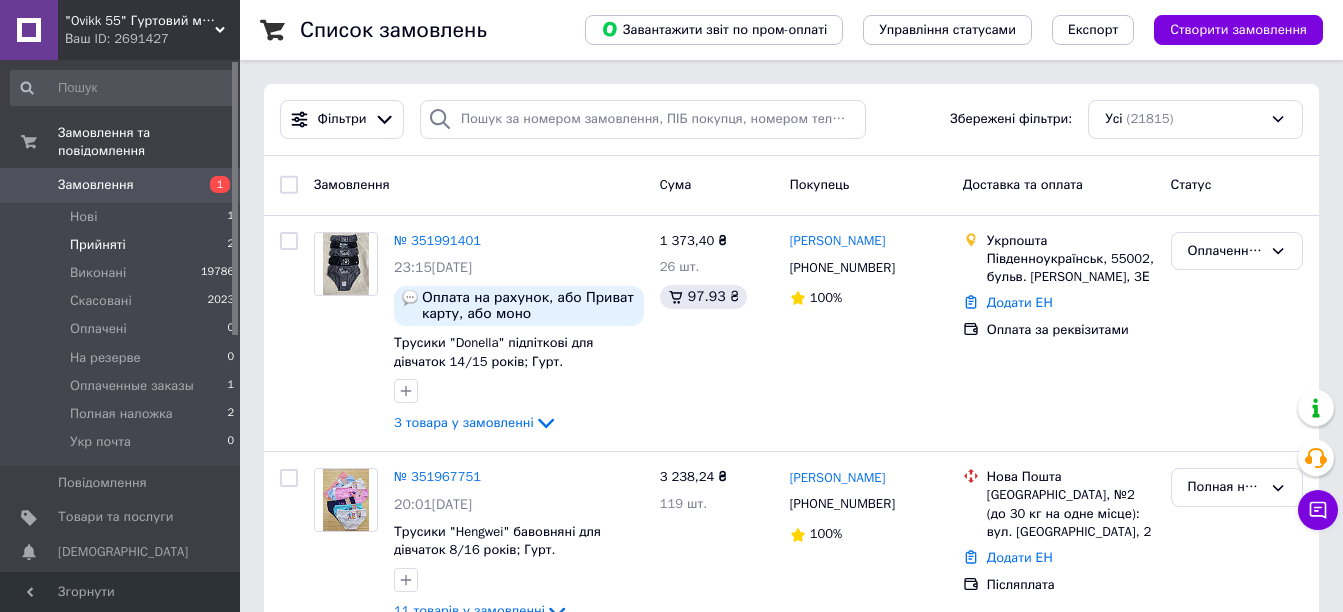 click on "Прийняті" at bounding box center (98, 245) 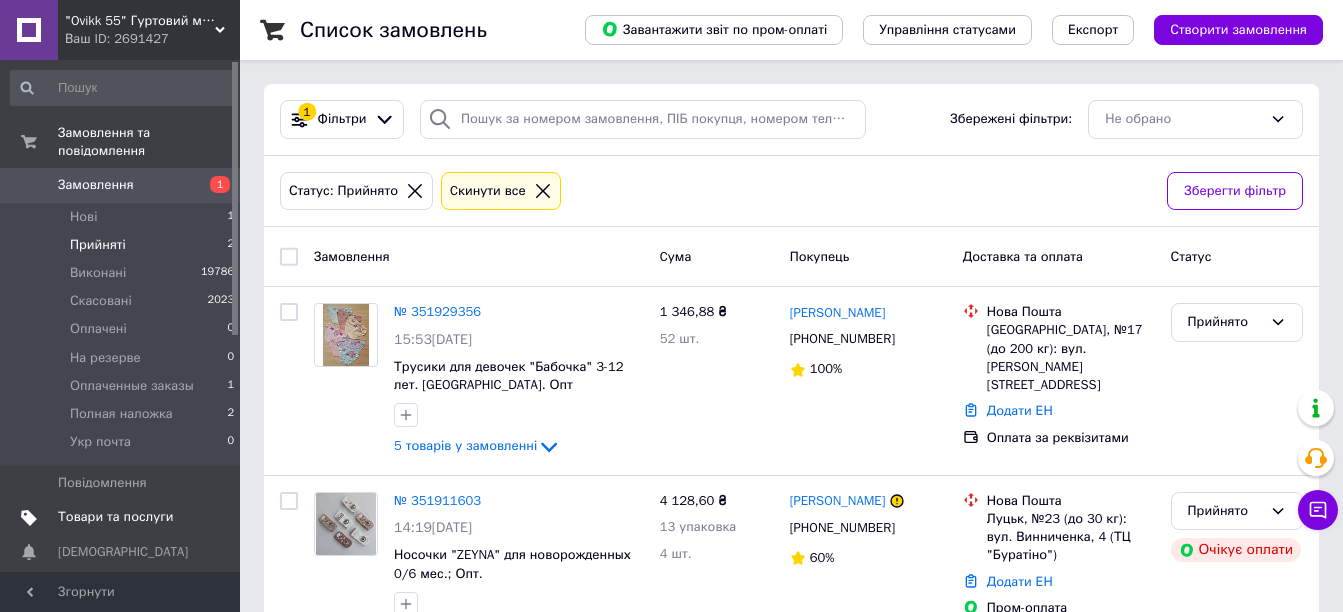 click on "Товари та послуги" at bounding box center (115, 517) 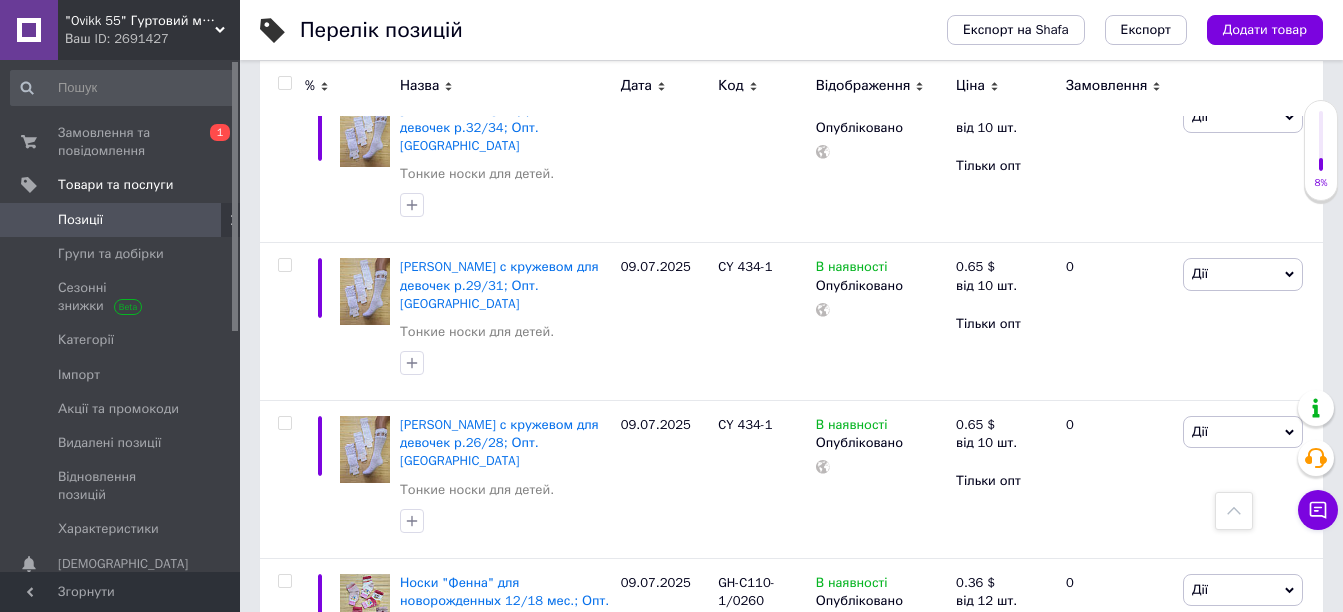 scroll, scrollTop: 3000, scrollLeft: 0, axis: vertical 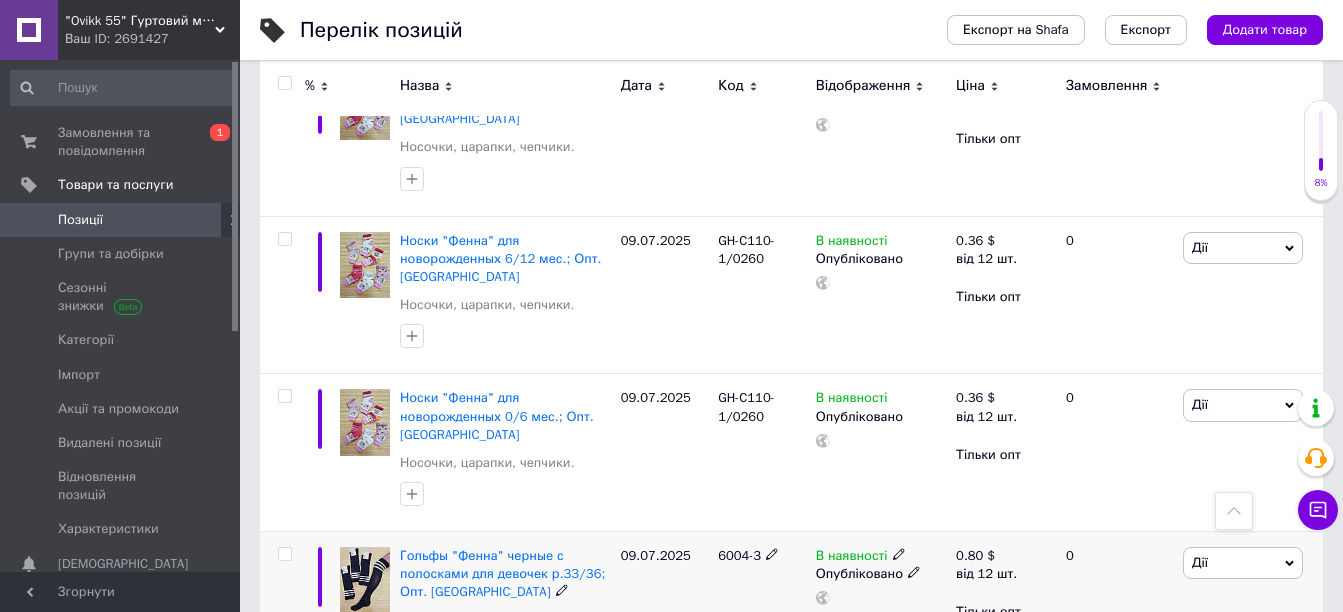 click on "Дії" at bounding box center (1243, 563) 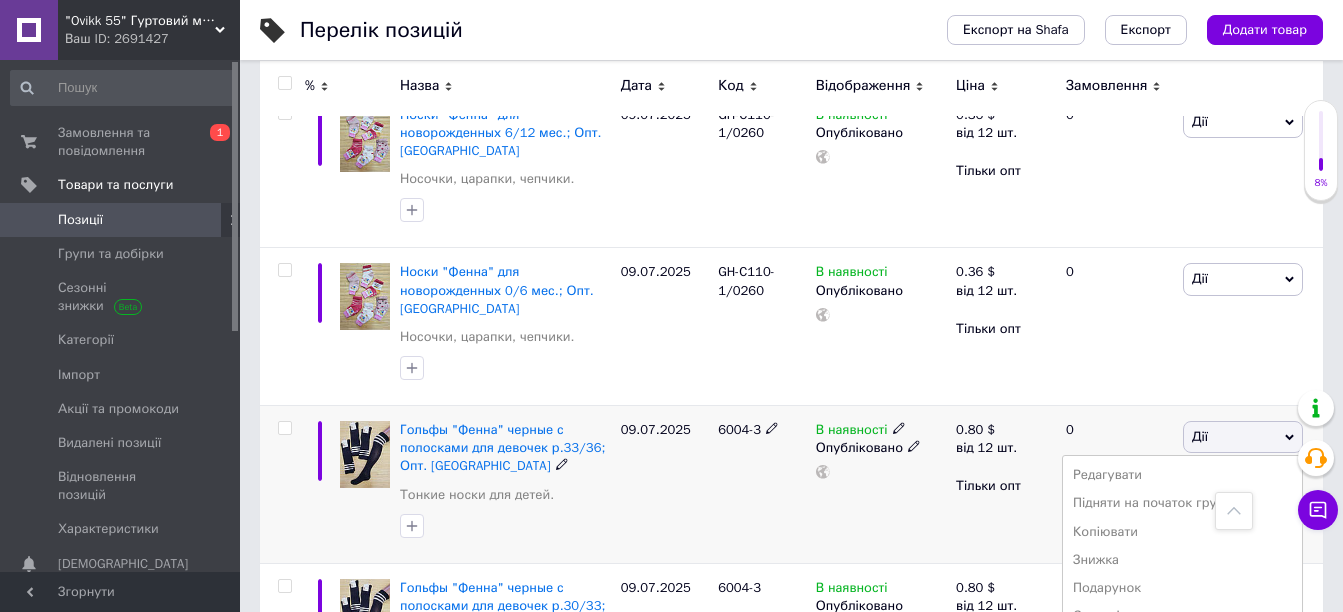 scroll, scrollTop: 3200, scrollLeft: 0, axis: vertical 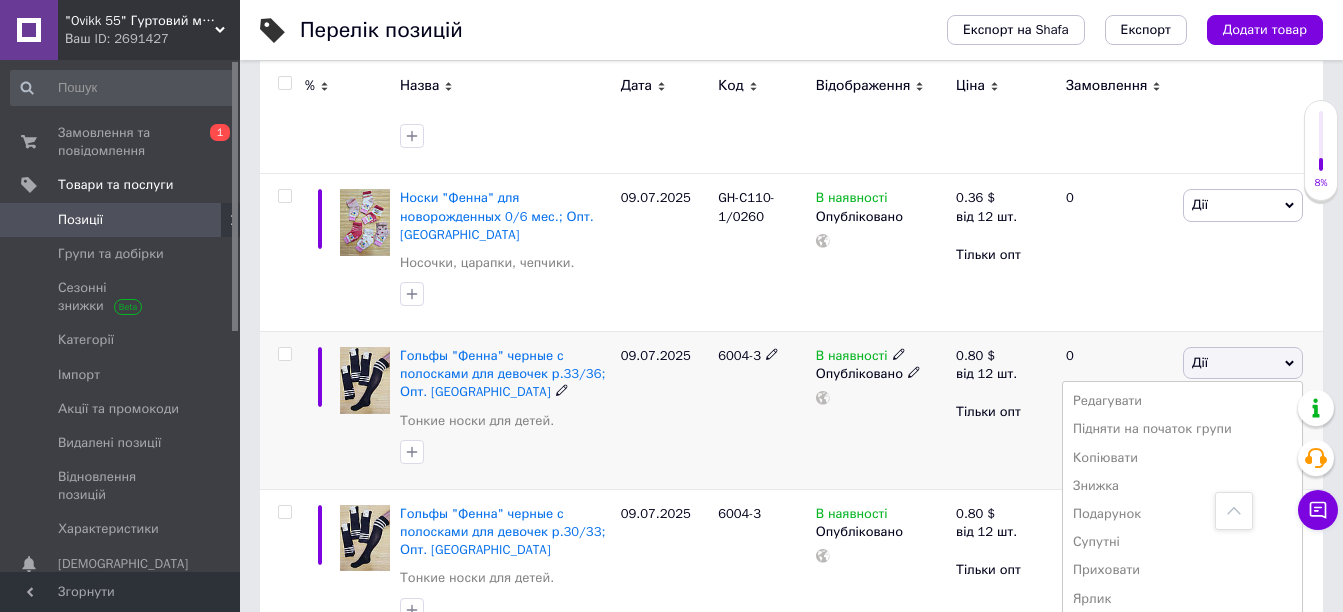 click on "Додати на вітрину" at bounding box center (1182, 627) 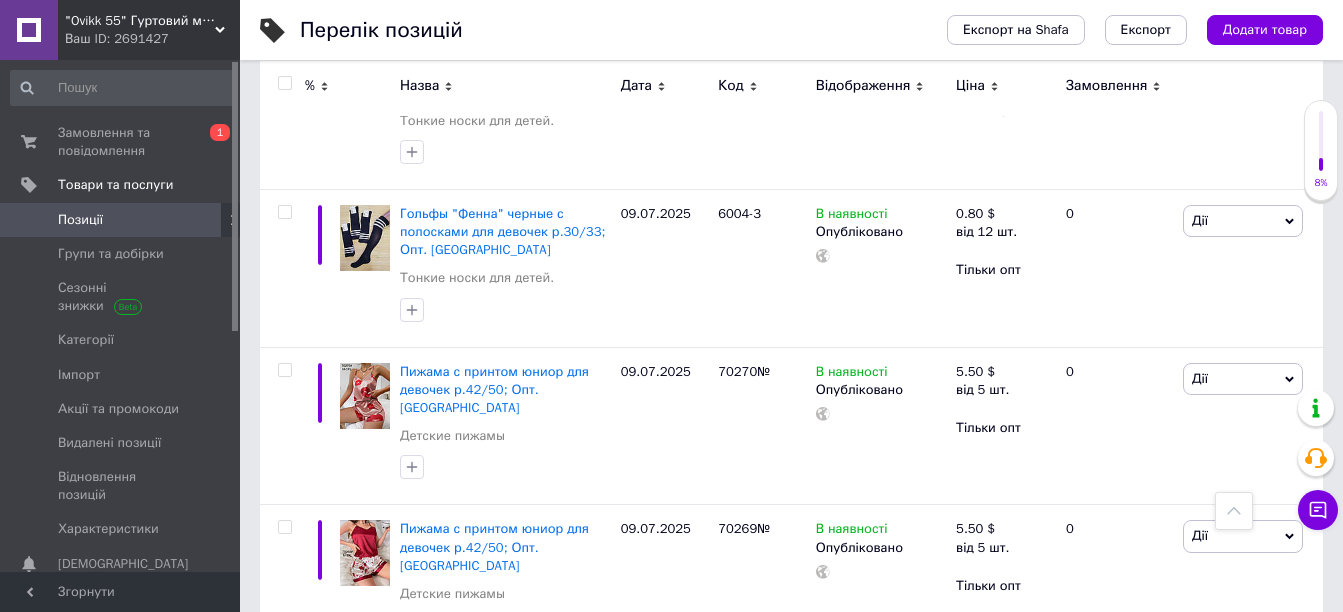 scroll, scrollTop: 3400, scrollLeft: 0, axis: vertical 